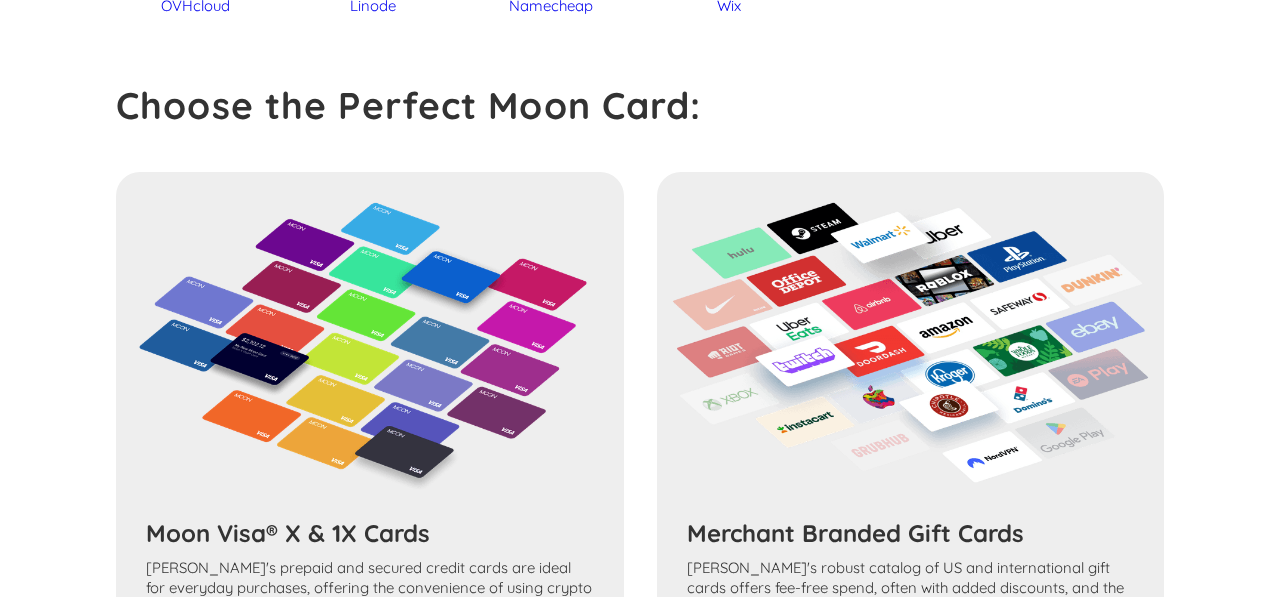 scroll, scrollTop: 1280, scrollLeft: 0, axis: vertical 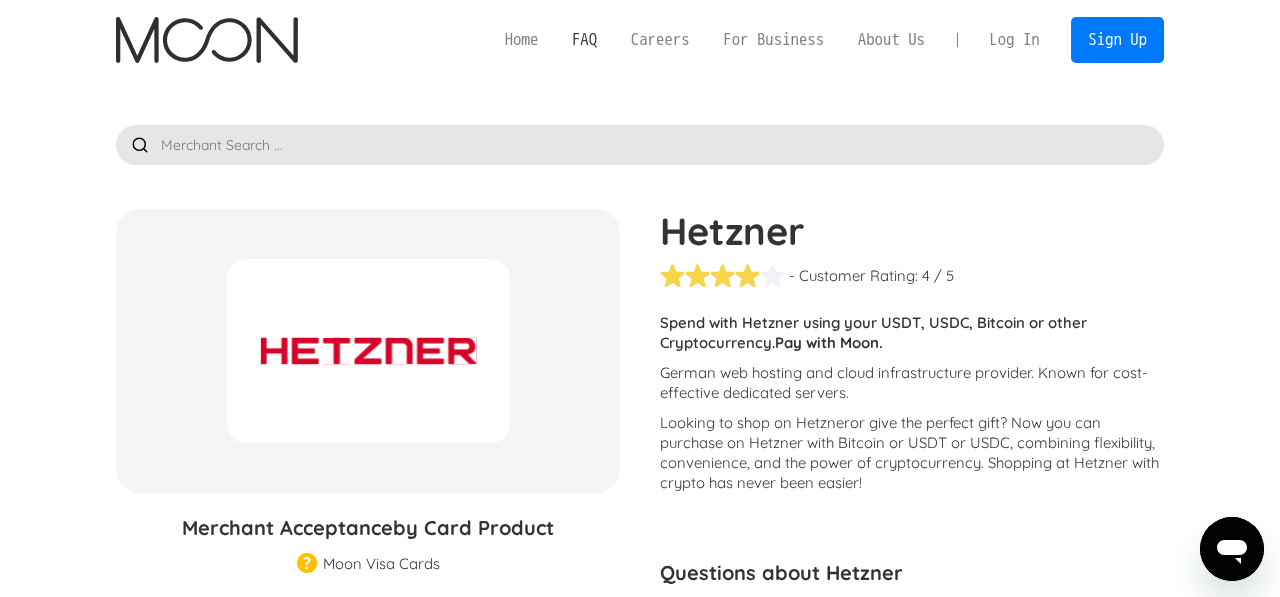 click on "FAQ" at bounding box center (584, 39) 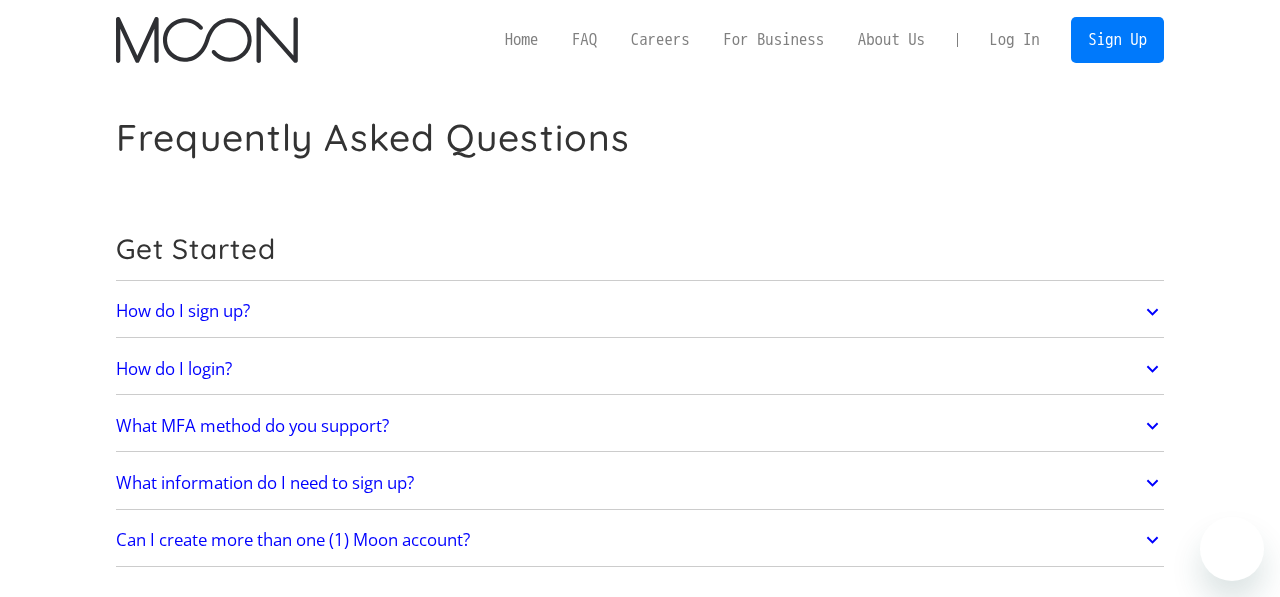 scroll, scrollTop: 0, scrollLeft: 0, axis: both 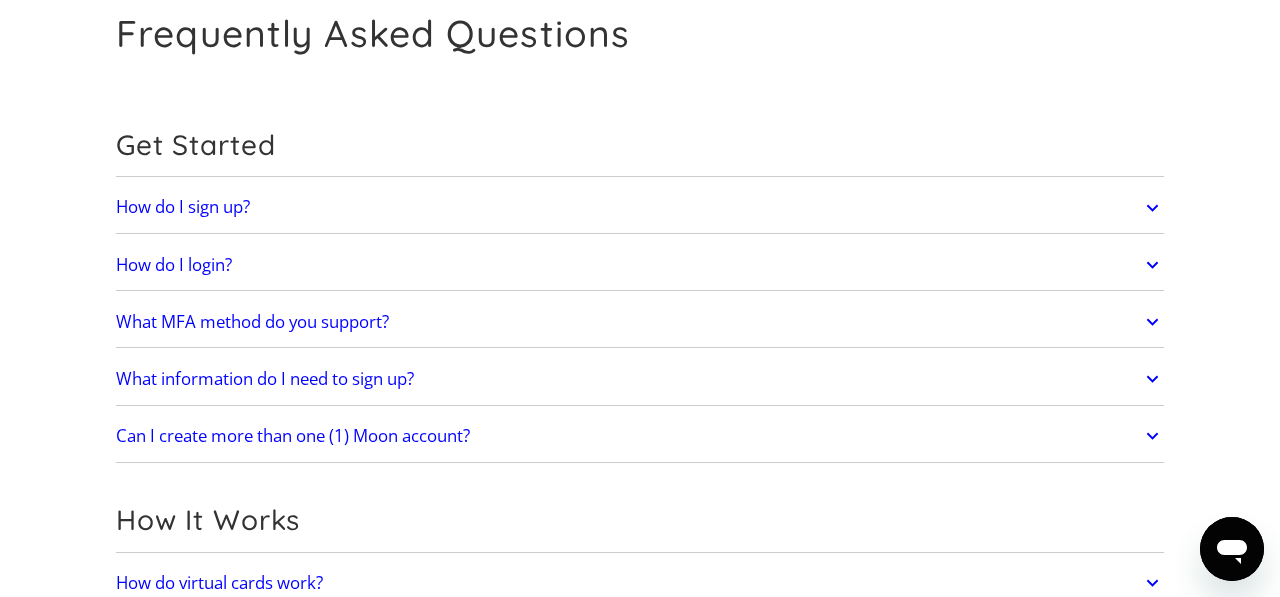 click on "How do I sign up?" at bounding box center (183, 207) 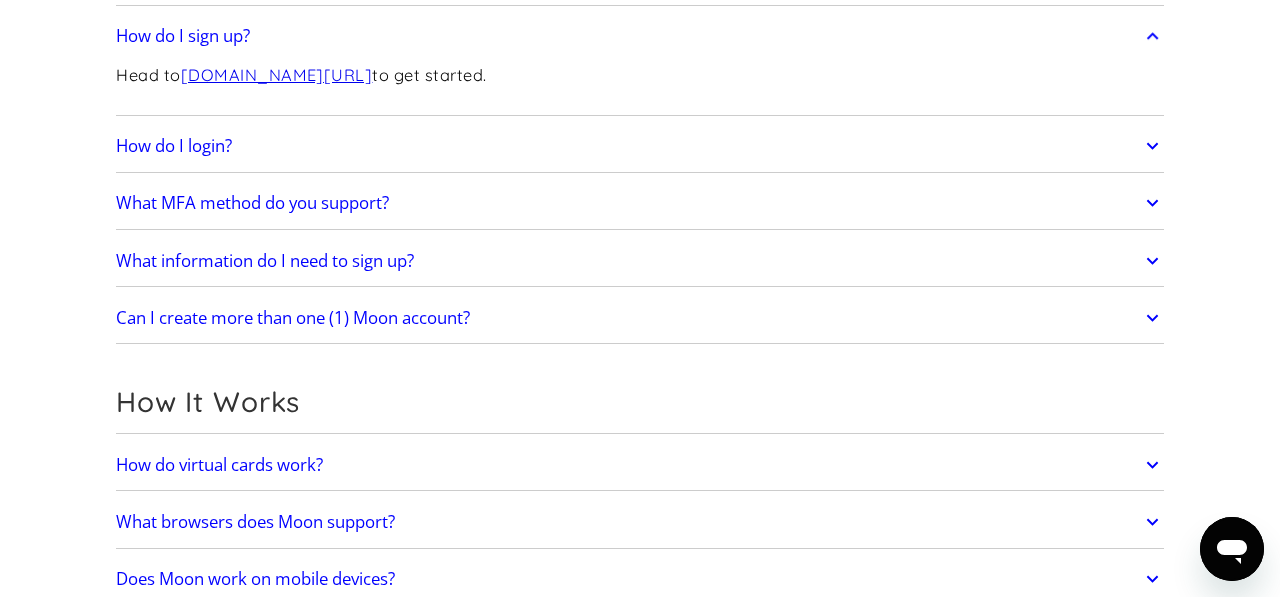 scroll, scrollTop: 276, scrollLeft: 0, axis: vertical 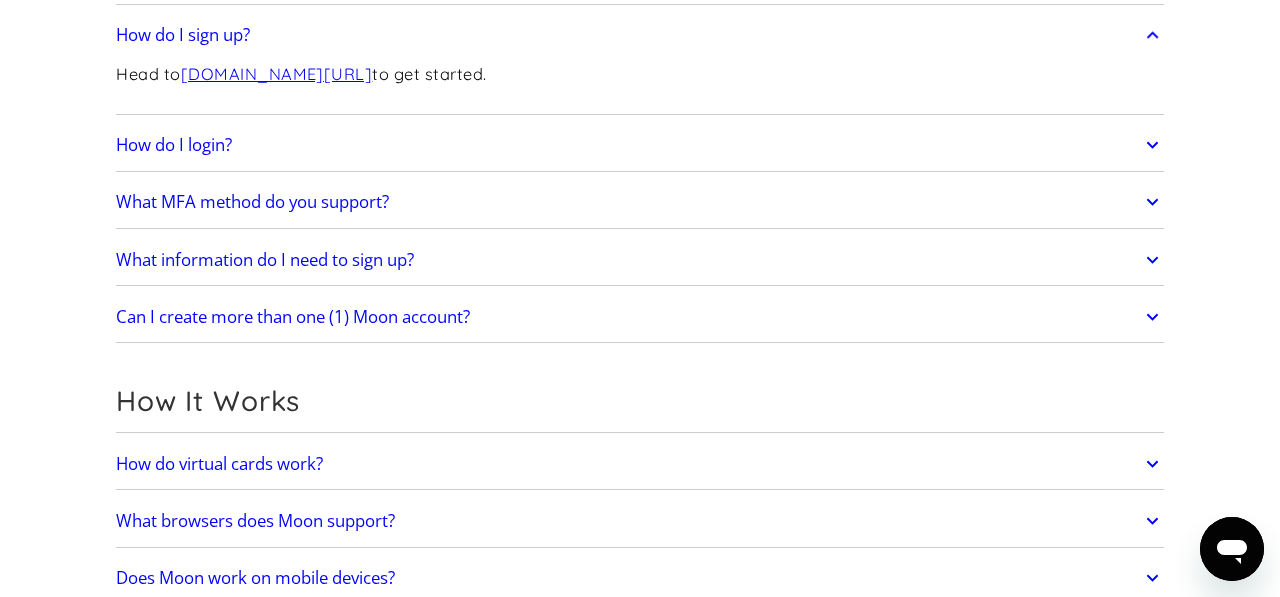 click on "How do I login?" at bounding box center [174, 145] 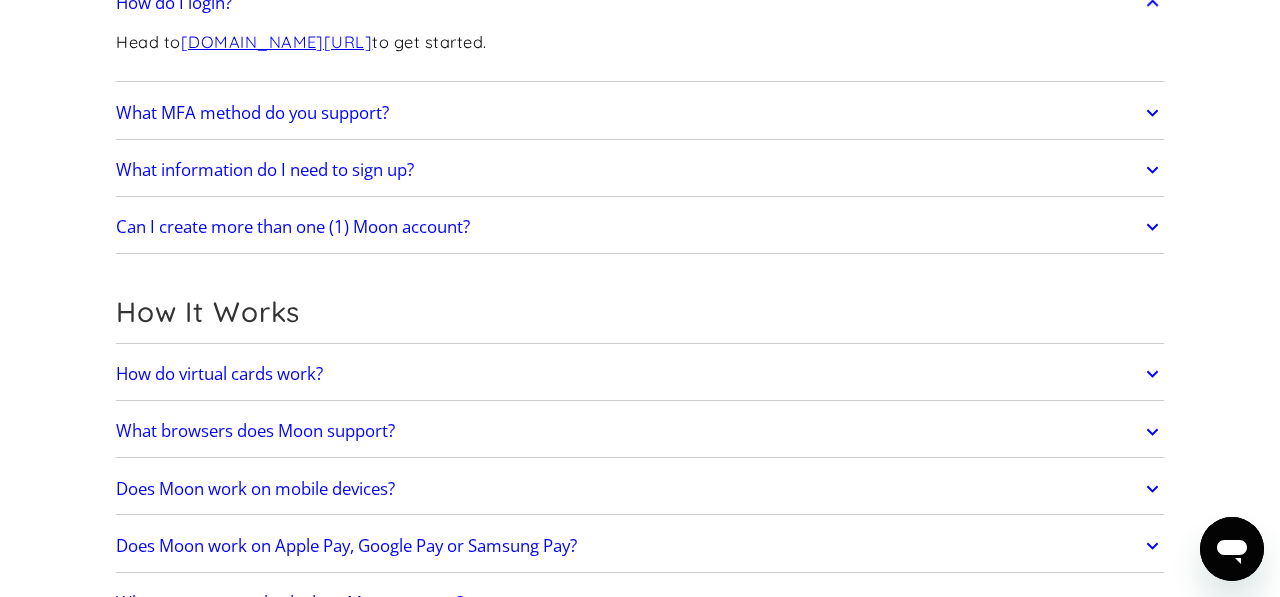 scroll, scrollTop: 417, scrollLeft: 0, axis: vertical 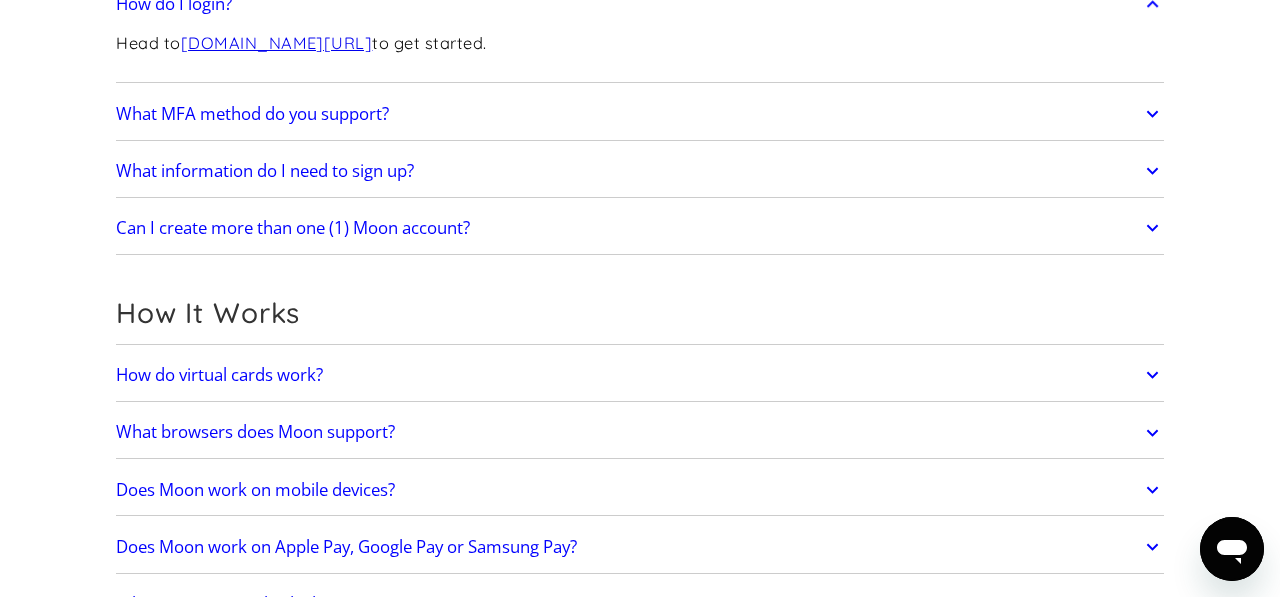 click on "What MFA method do you support?" at bounding box center (252, 114) 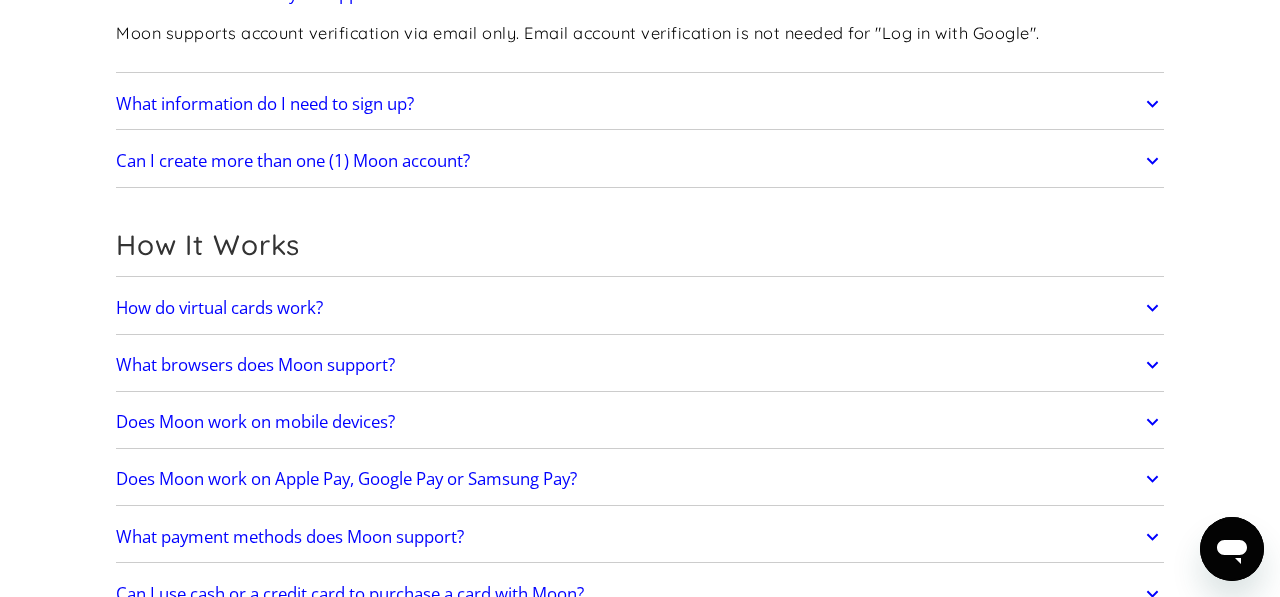 scroll, scrollTop: 536, scrollLeft: 0, axis: vertical 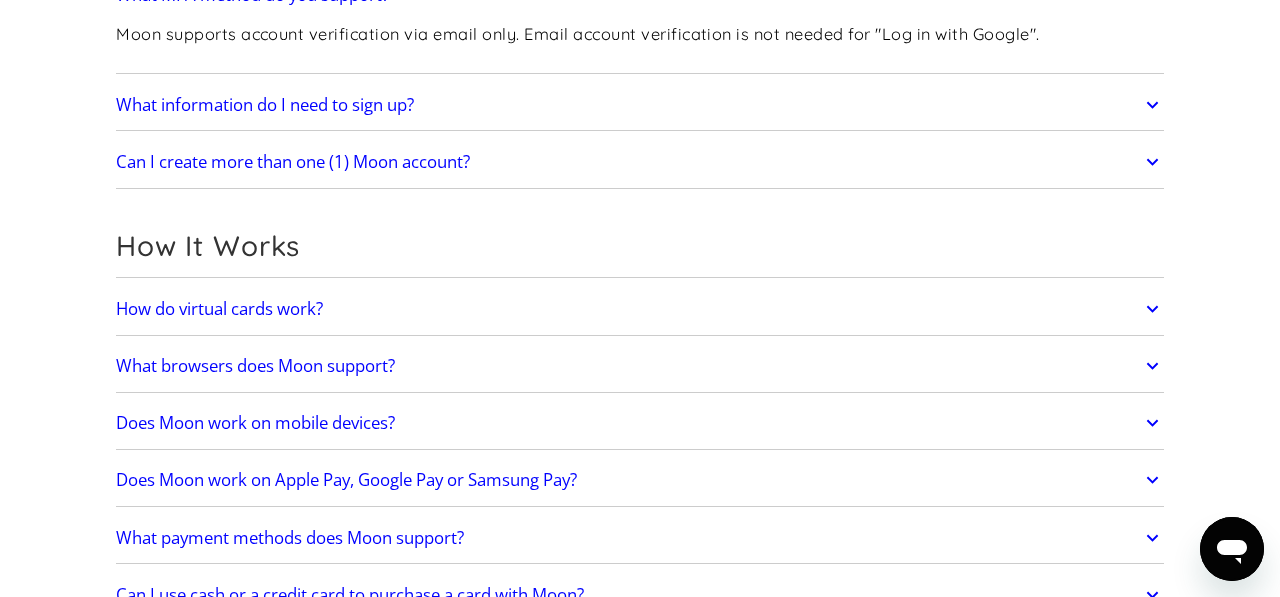 click on "What information do I need to sign up?" at bounding box center (265, 105) 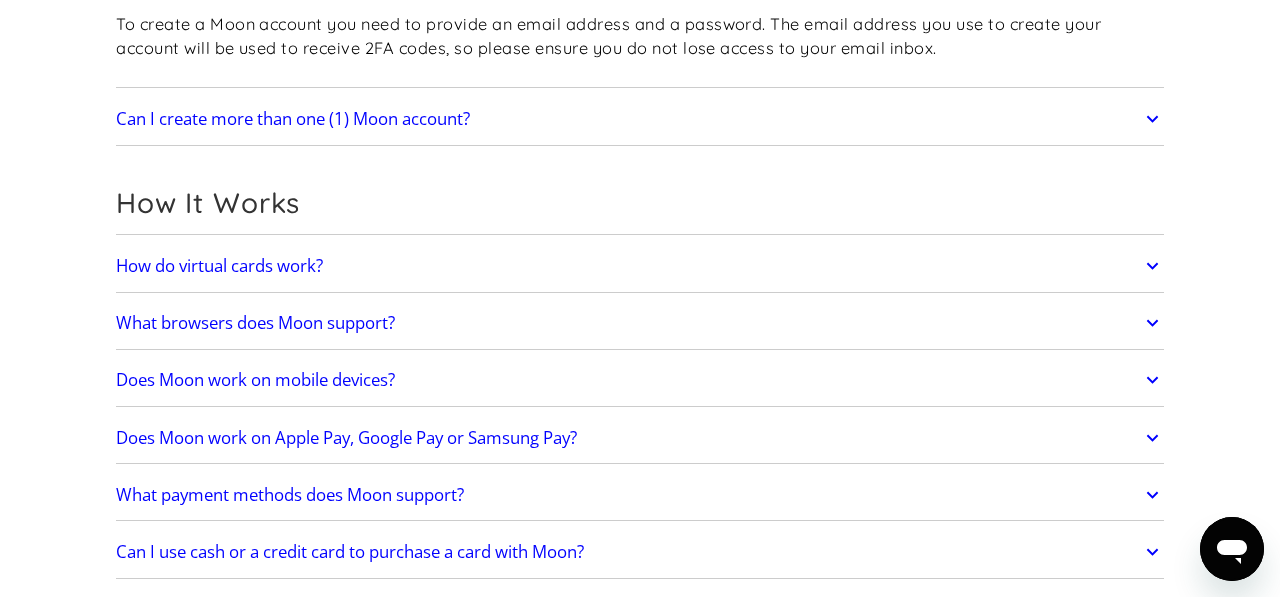 scroll, scrollTop: 655, scrollLeft: 0, axis: vertical 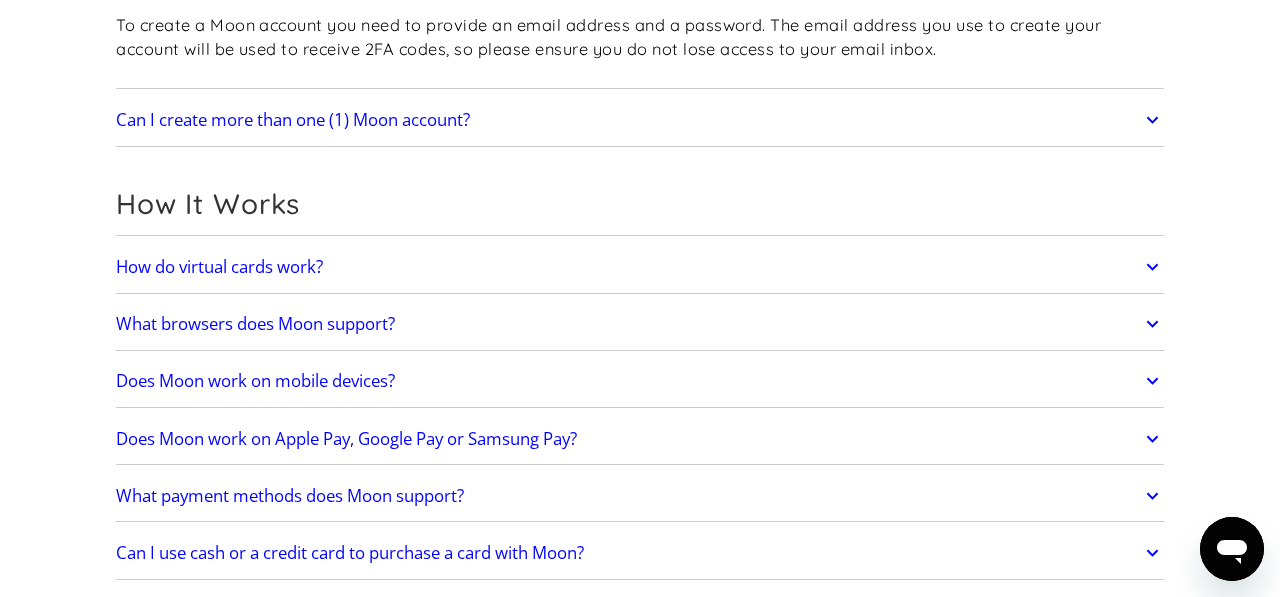 click on "Can I create more than one (1) Moon account?" at bounding box center [293, 120] 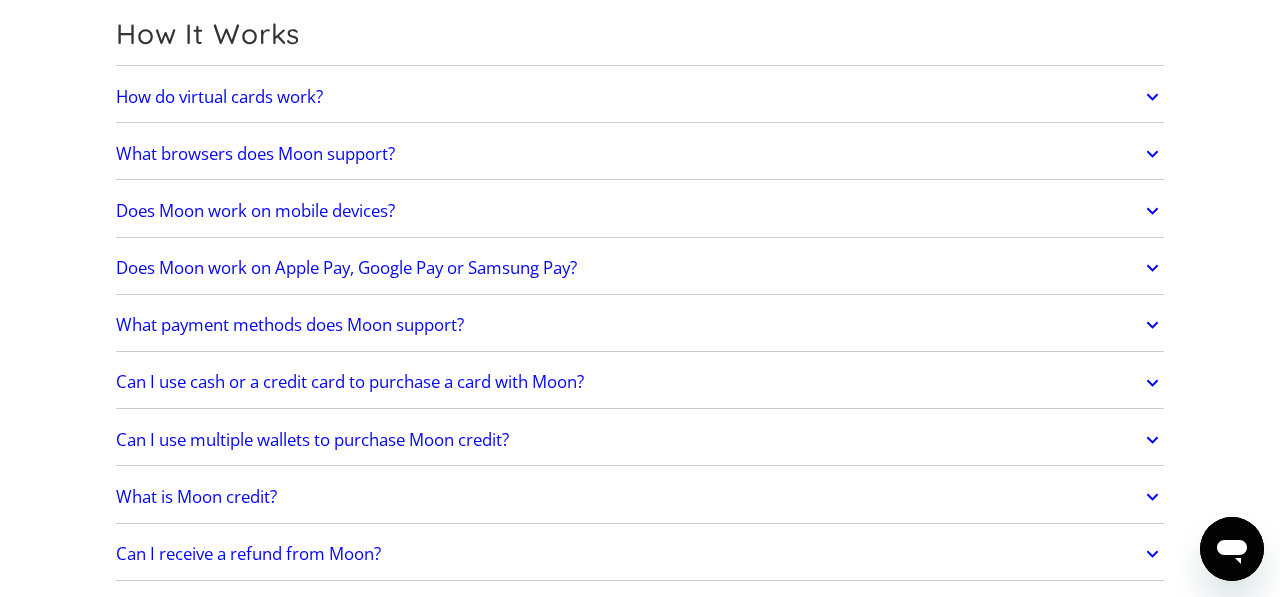 scroll, scrollTop: 879, scrollLeft: 0, axis: vertical 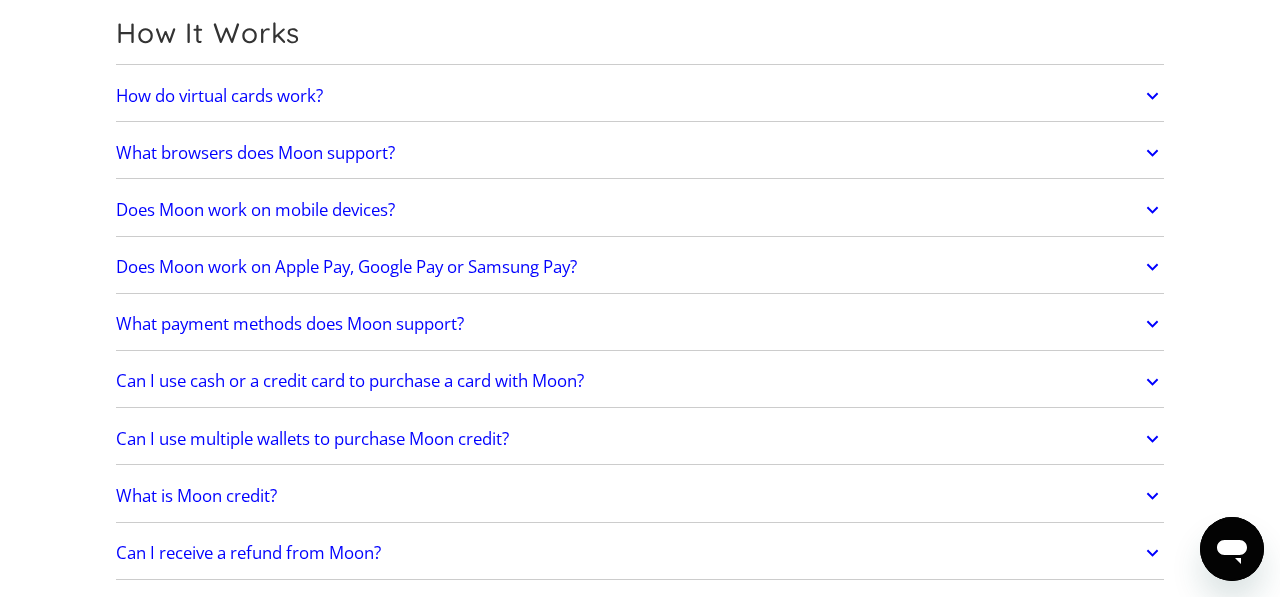 click on "How do virtual cards work?" at bounding box center [640, 96] 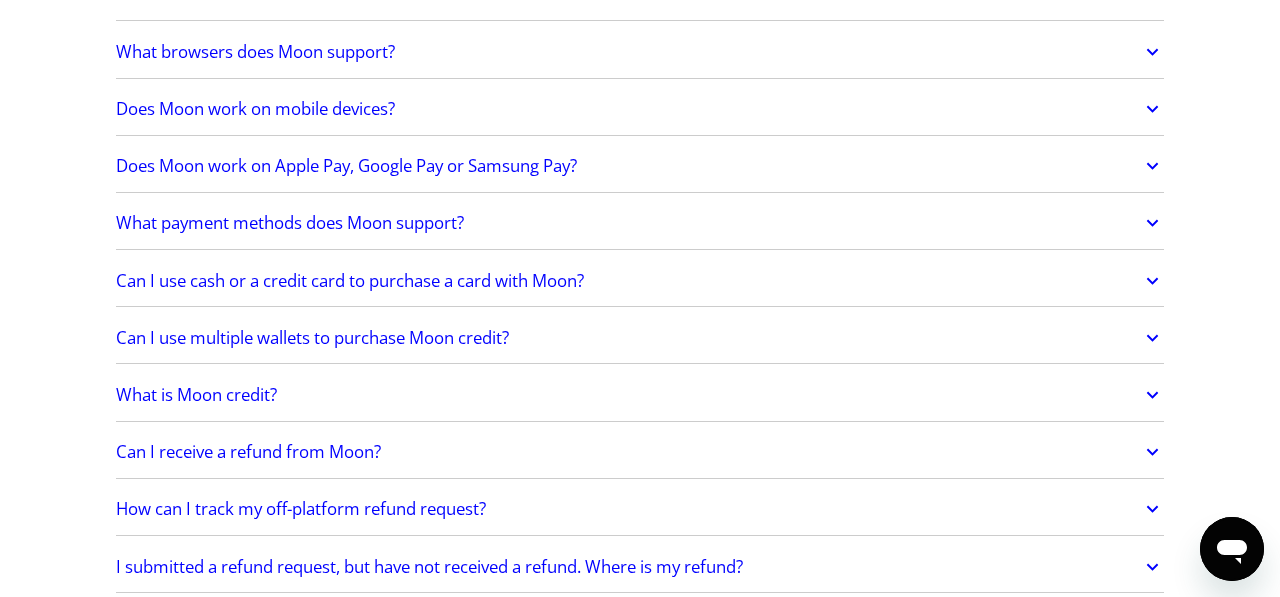 scroll, scrollTop: 1067, scrollLeft: 0, axis: vertical 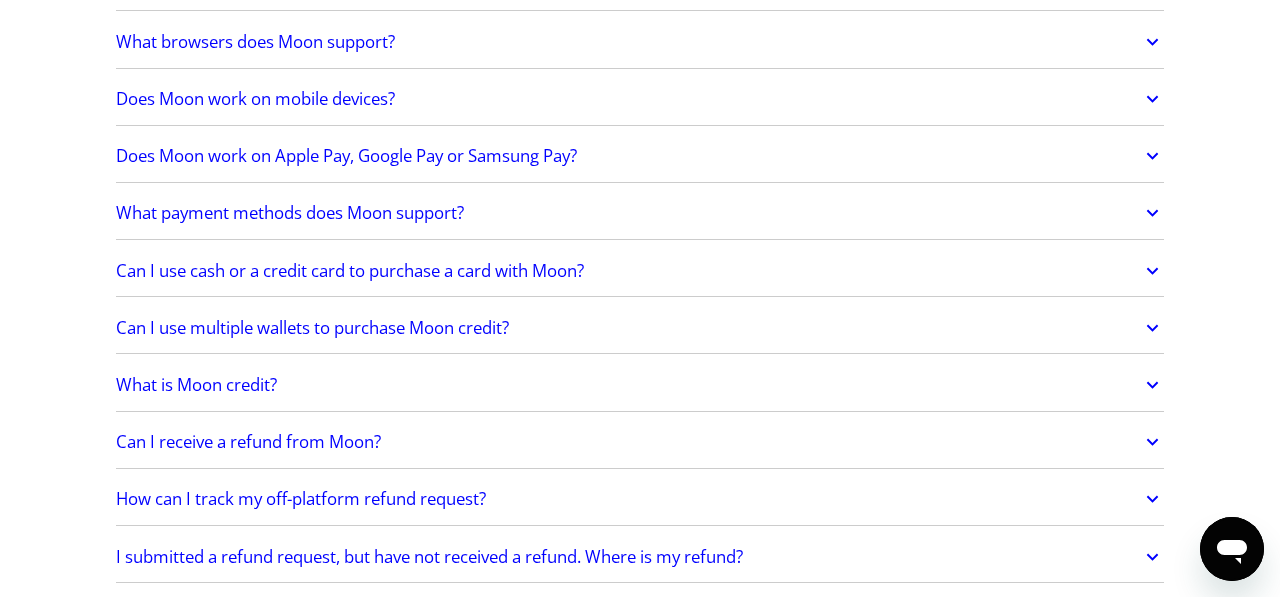 click on "What browsers does Moon support?" at bounding box center (640, 42) 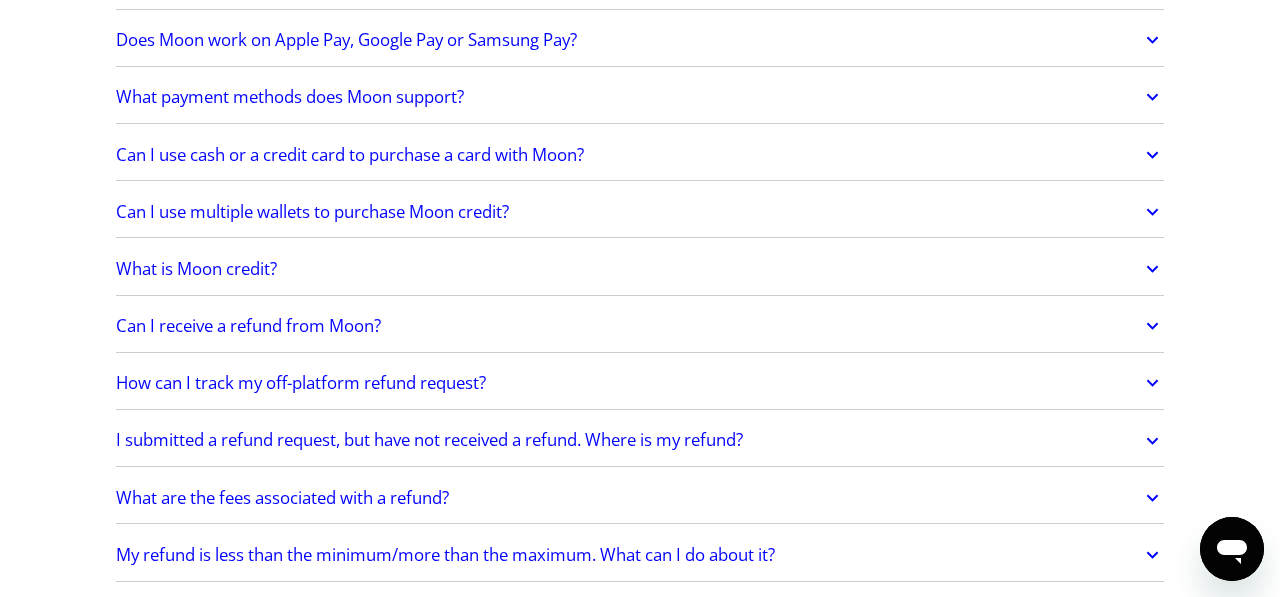 scroll, scrollTop: 1400, scrollLeft: 0, axis: vertical 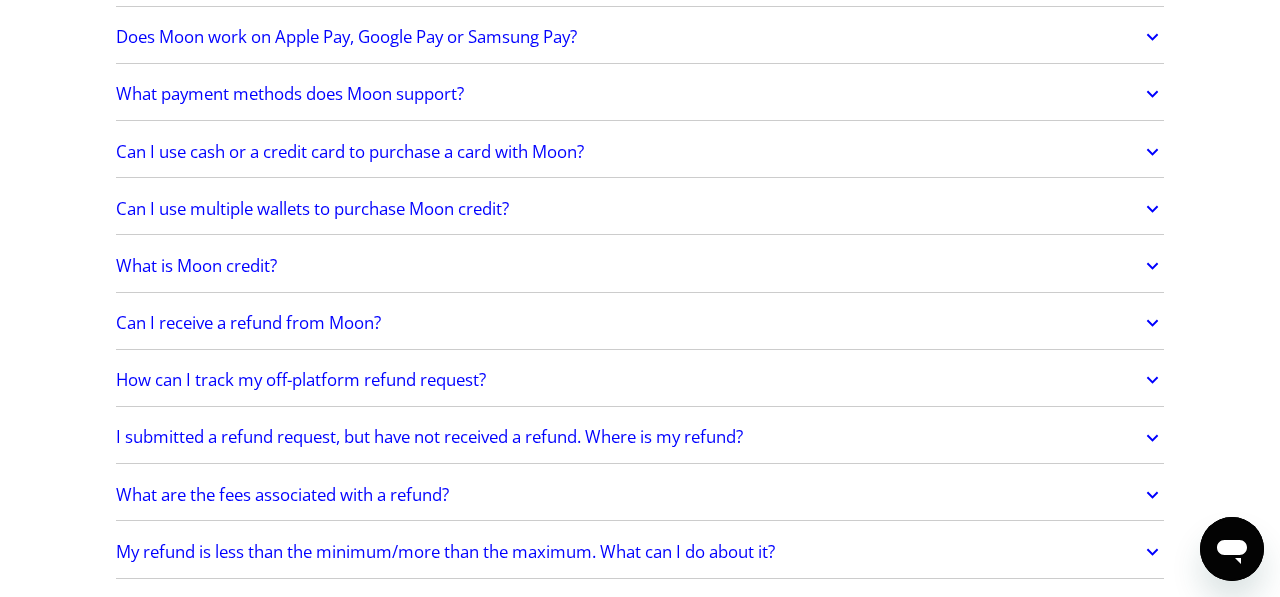 click on "Does Moon work on Apple Pay, Google Pay or Samsung Pay?" at bounding box center [346, 37] 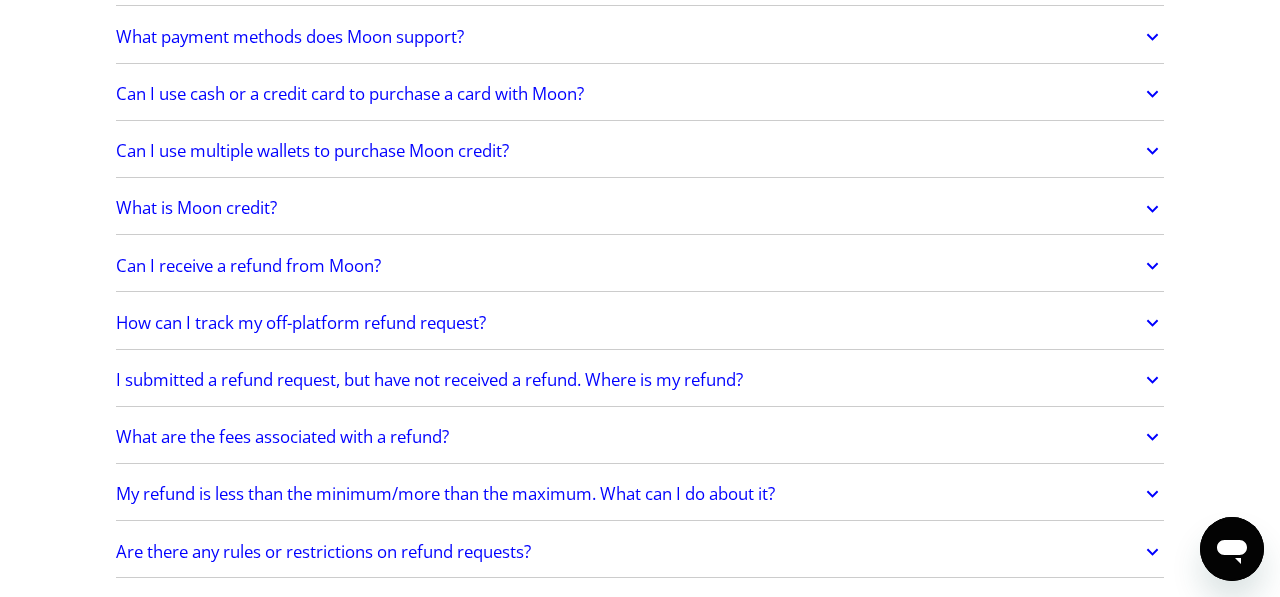 scroll, scrollTop: 1514, scrollLeft: 0, axis: vertical 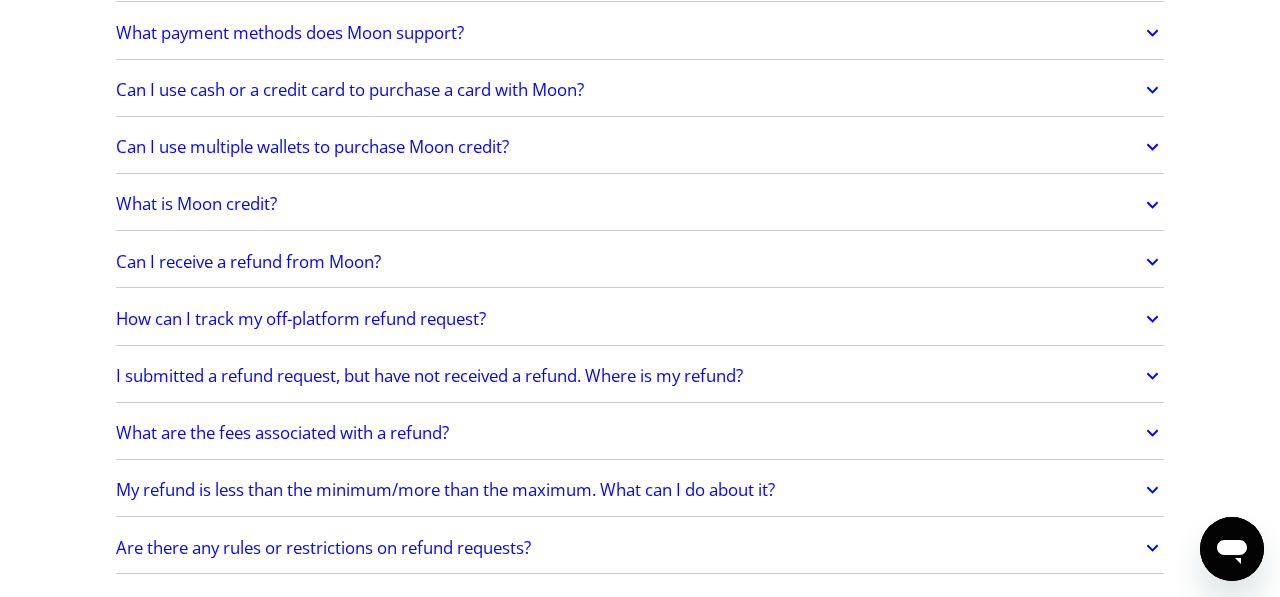 click on "What payment methods does Moon support?" at bounding box center [640, 33] 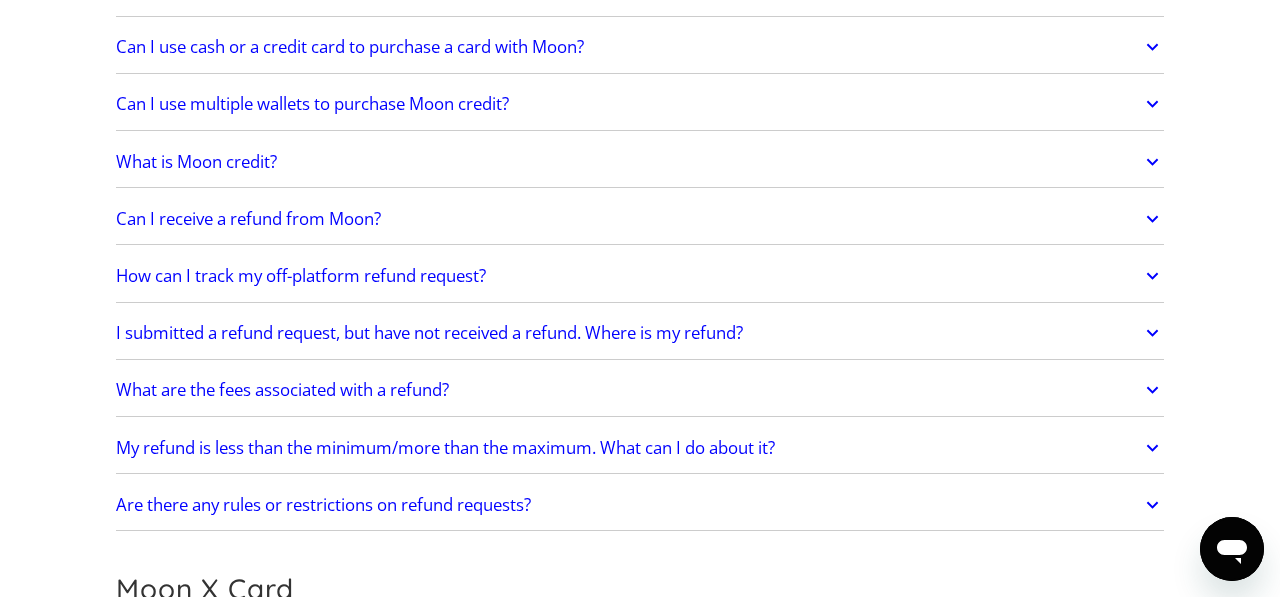 scroll, scrollTop: 1635, scrollLeft: 0, axis: vertical 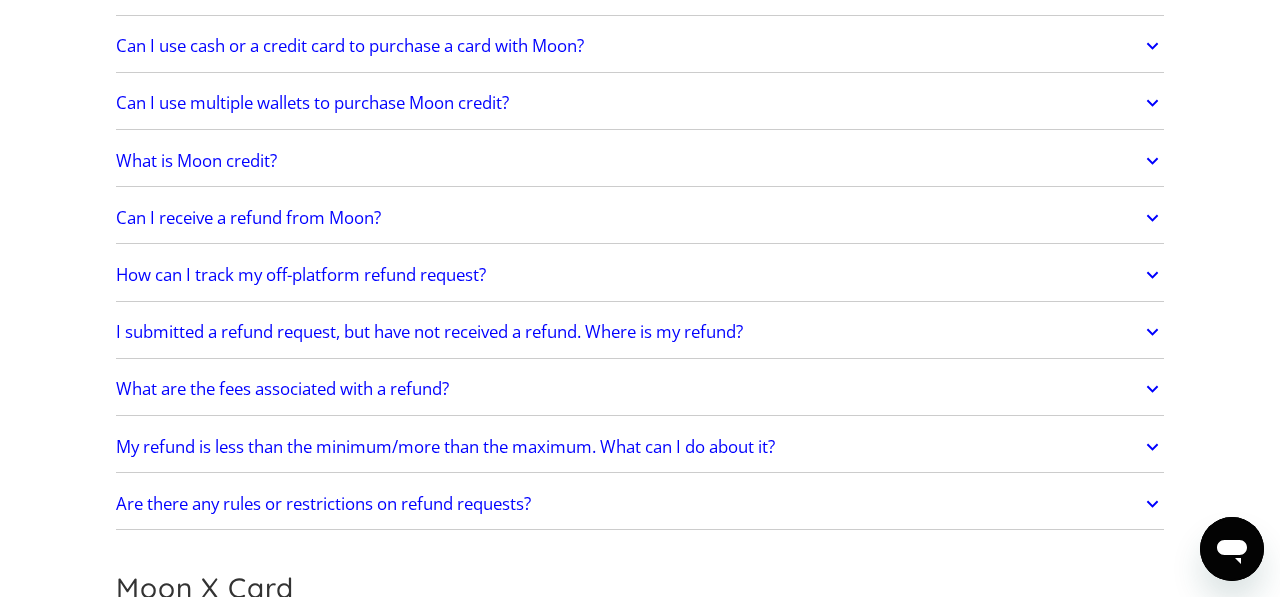 click on "Can I use cash or a credit card to purchase a card with Moon?" at bounding box center (350, 46) 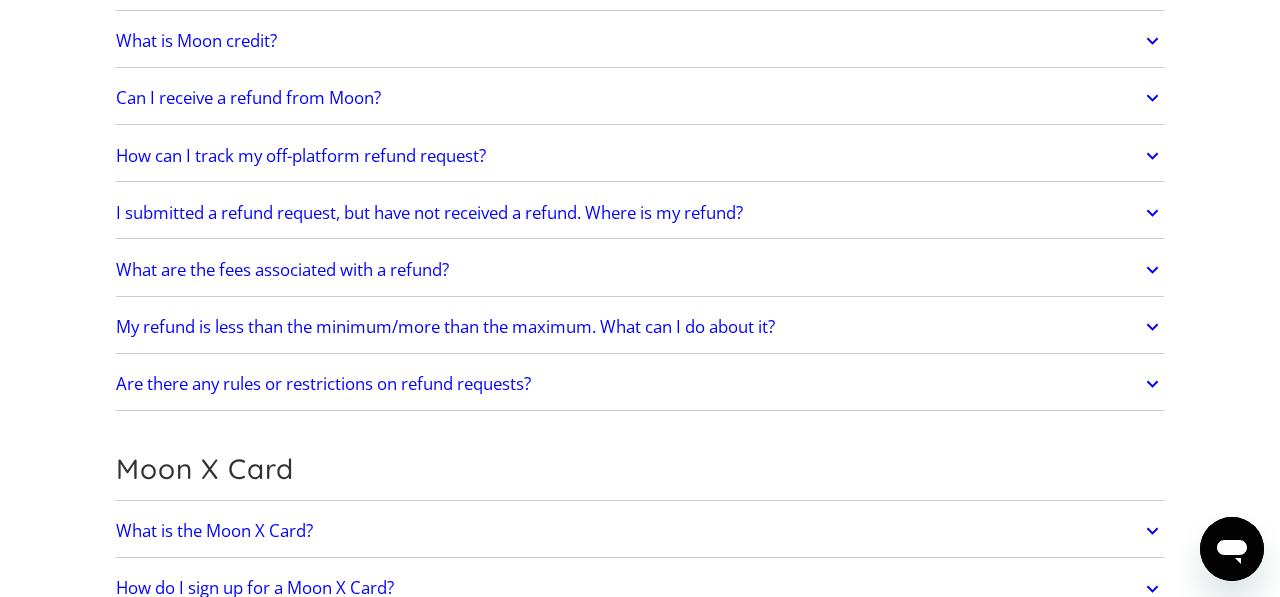 scroll, scrollTop: 1815, scrollLeft: 0, axis: vertical 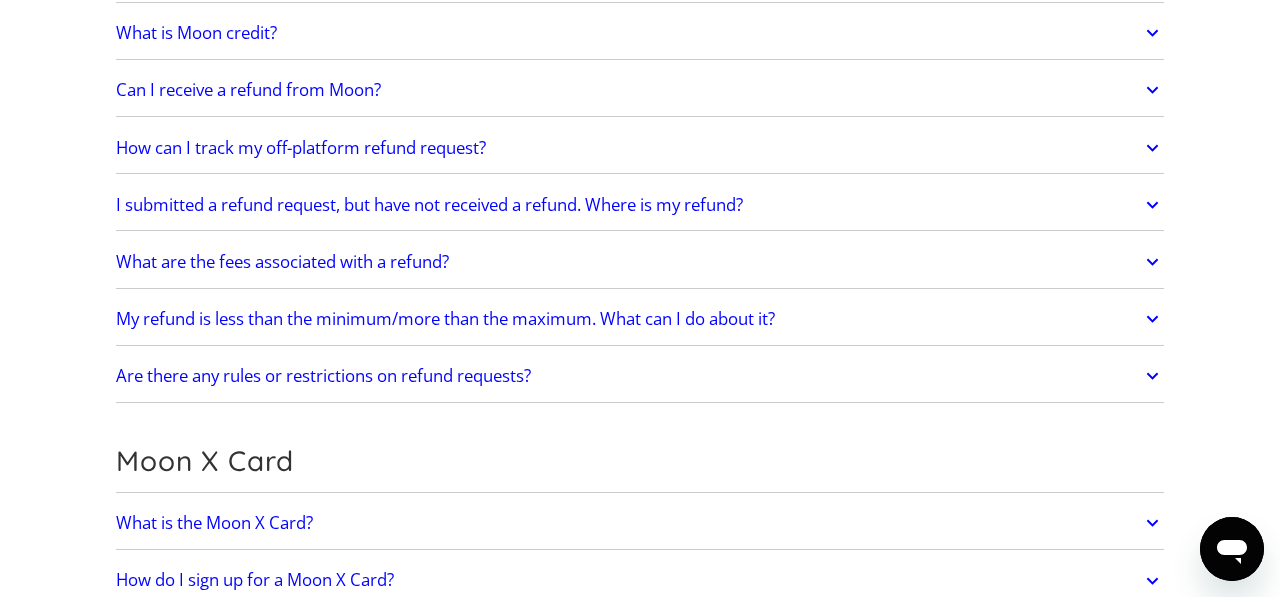 click on "What is Moon credit?" at bounding box center (196, 33) 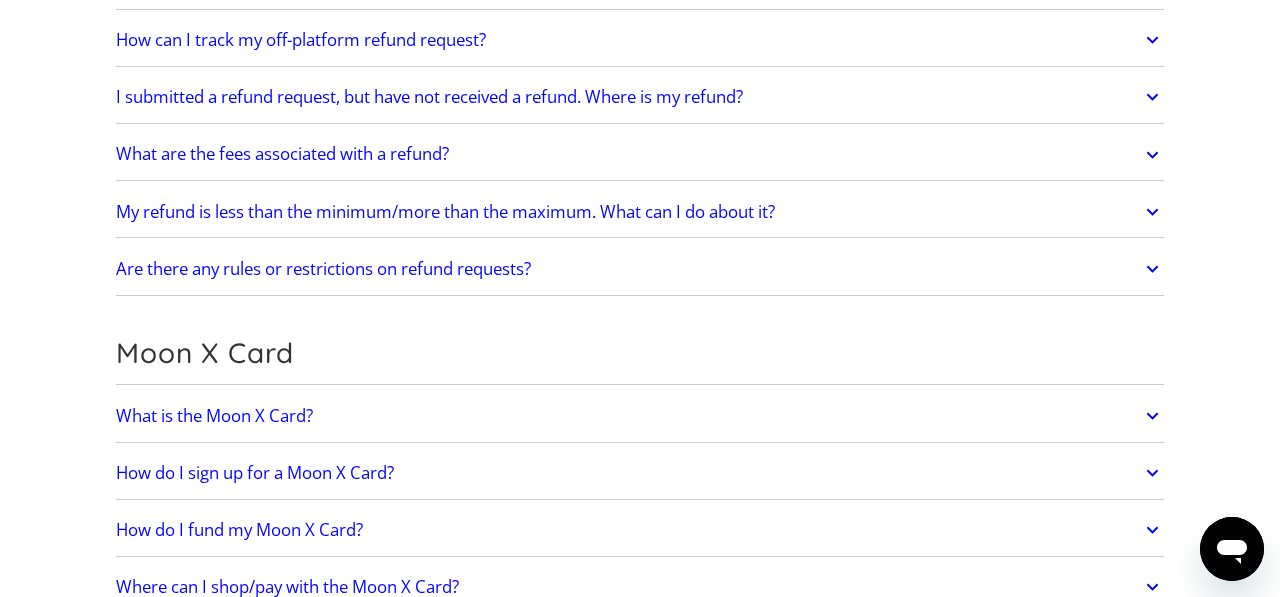 scroll, scrollTop: 1977, scrollLeft: 0, axis: vertical 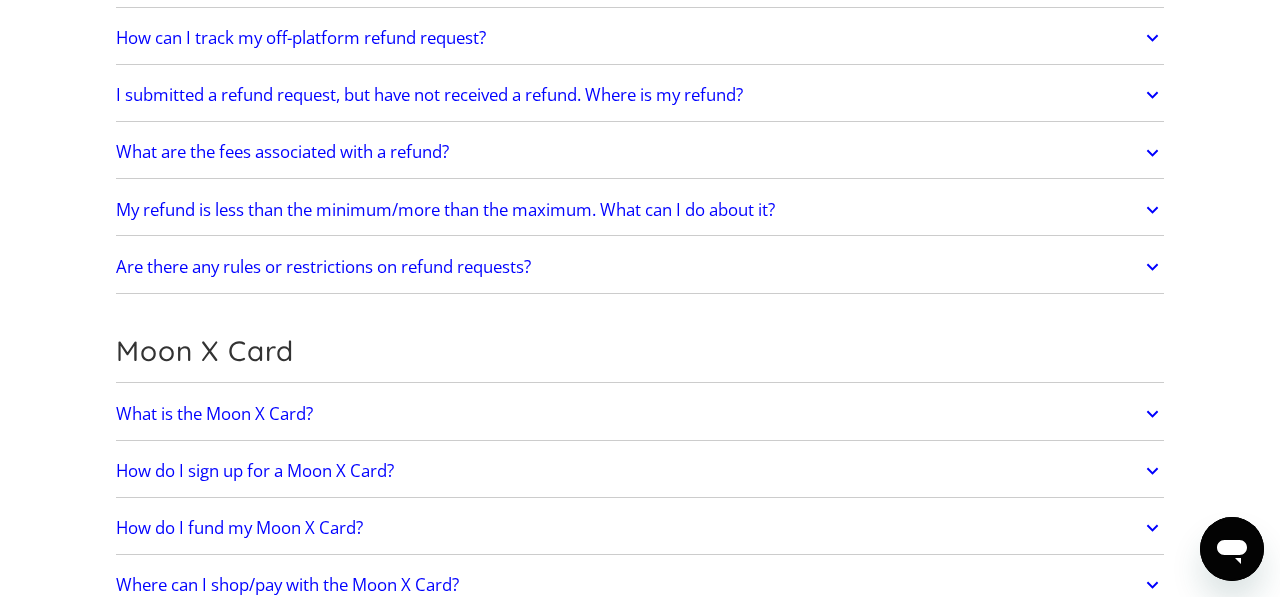 click on "How do virtual cards work? Virtual cards are just like regular cards, except there is no physical plastic. By entering virtual card details where you would normally input your credit or debit card details, you can complete purchases without giving out your personal card details.
What browsers does Moon support? Moon supports the following browsers, both on desktop and mobile: Safari Chrome Firefox Brave Opera DuckDuckGo
Does Moon work on mobile devices?  You can access  paywithmoon.com  via a mobile browser.
Does Moon work on Apple Pay, Google Pay or Samsung Pay? Moon cards do not currently support Apple Pay, Google Pay or Samsung Pay mobile wallets.
What payment methods does Moon support? Moon supports paying with Bitcoin on chain and via the lightning network. Moon also supports USDT TRC-20 payments. More payment methods will be added soon!
Can I use cash or a credit card to purchase a card with Moon? No you cannot.
Can I use multiple wallets to purchase Moon credit?
What is Moon credit?" at bounding box center [640, -367] 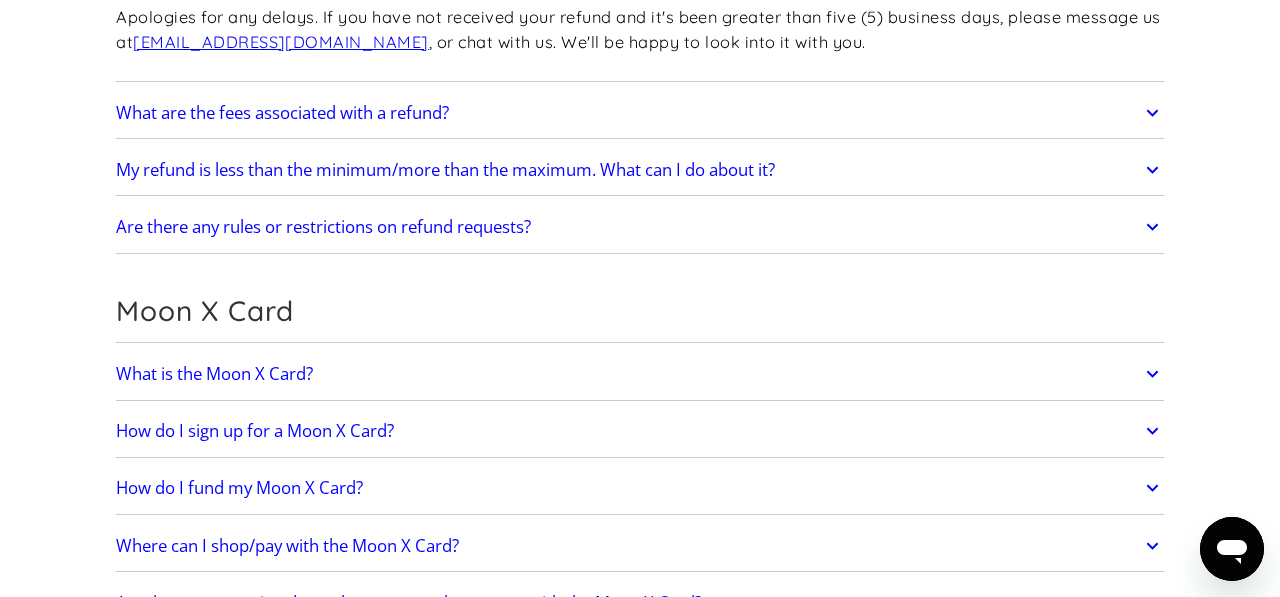 scroll, scrollTop: 2099, scrollLeft: 0, axis: vertical 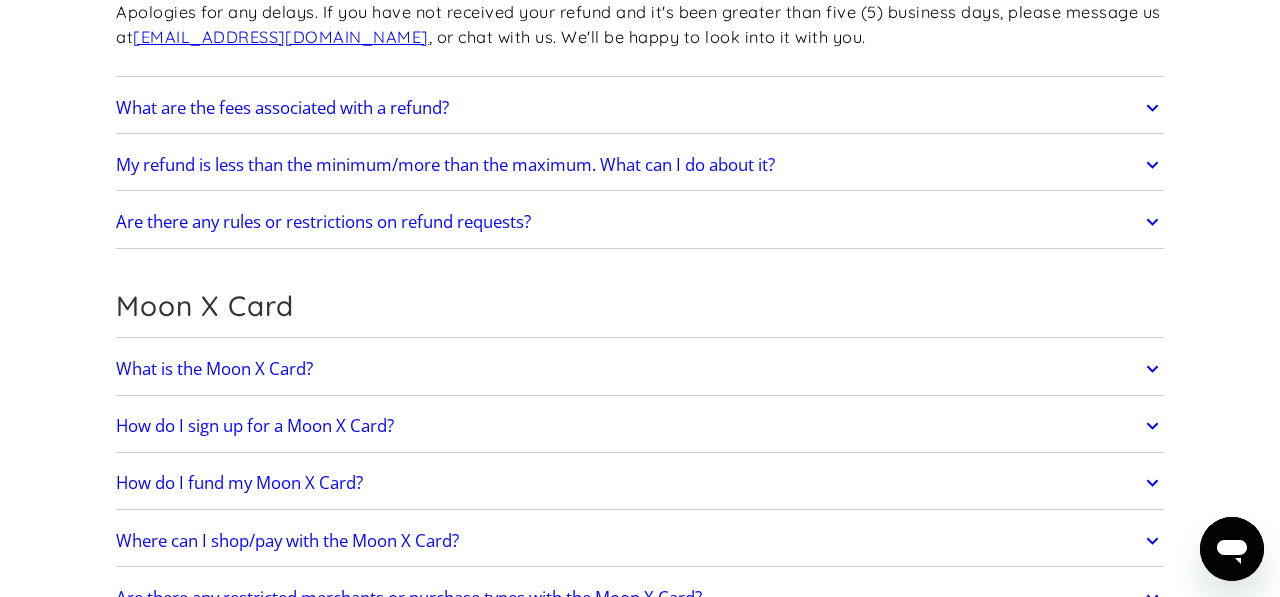 click on "My refund is less than the minimum/more than the maximum. What can I do about it?  Please contact us at  support@paywithmoon.com  and we will be happy to help you." at bounding box center [640, 165] 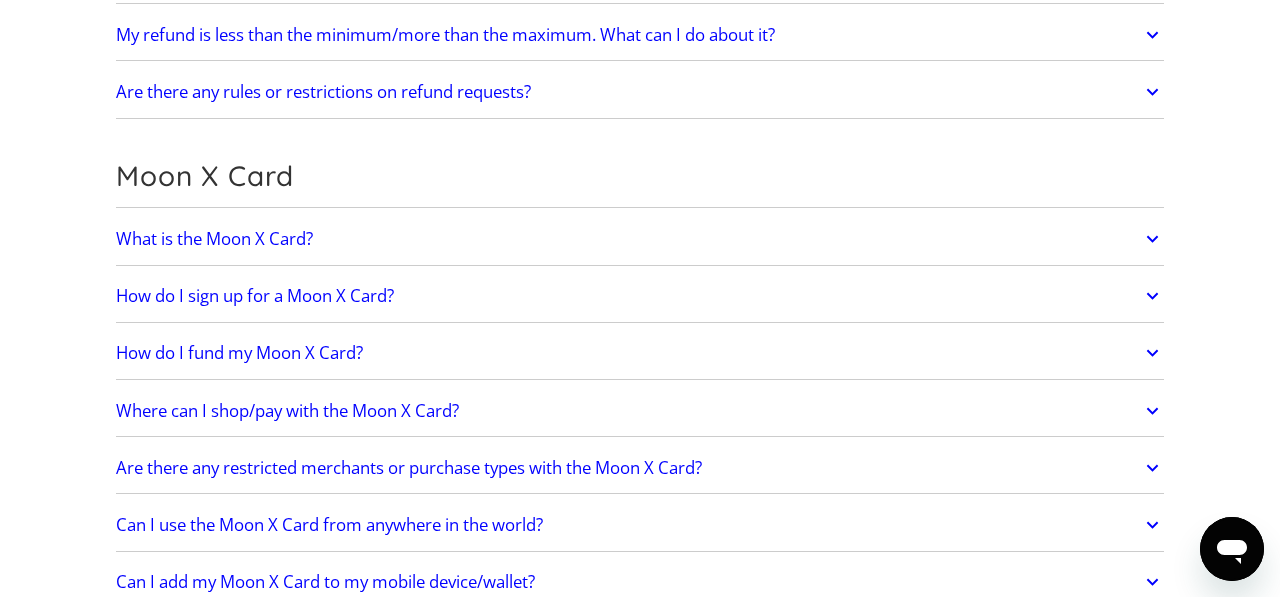 scroll, scrollTop: 2237, scrollLeft: 0, axis: vertical 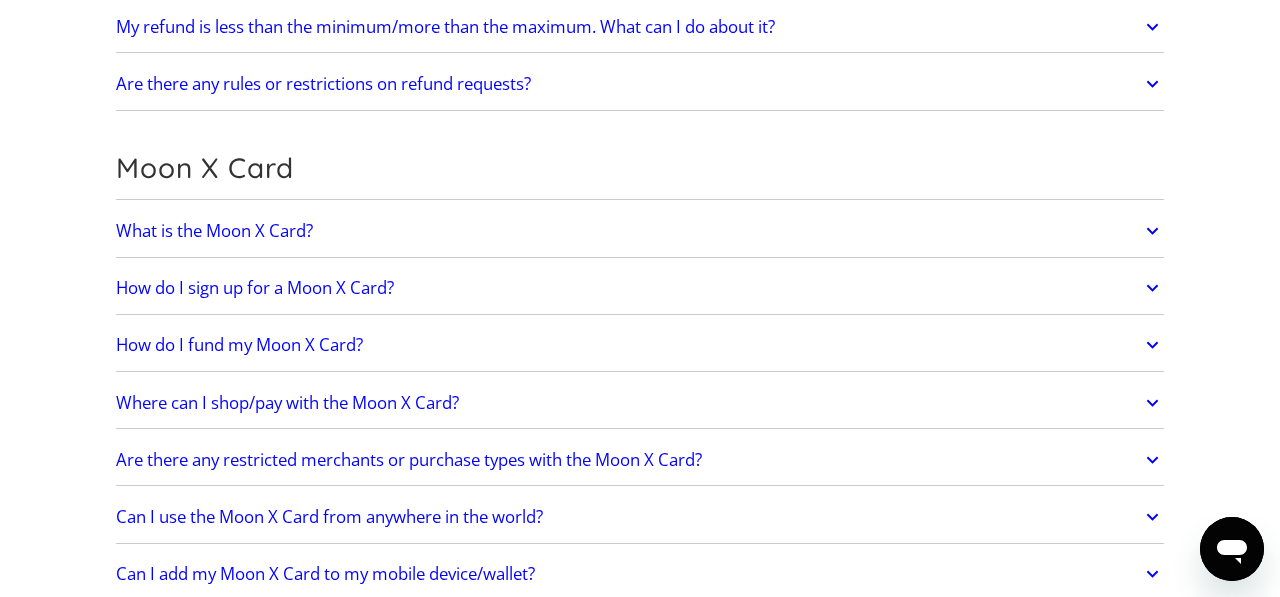 click on "Are there any rules or restrictions on refund requests?  Certain products offered by Moon are non-refundable. For example, branded gift cards are non-refundable. Card product restrictions are displayed prior to purchasing a card product on Moon. Refunds of Moon Credit are on a case by case basis and incur fees.  All refunds are processed in Bitcoin on chain. If you have further questions, please email us at  support@paywithmoon.com , or chat with us." at bounding box center (640, 84) 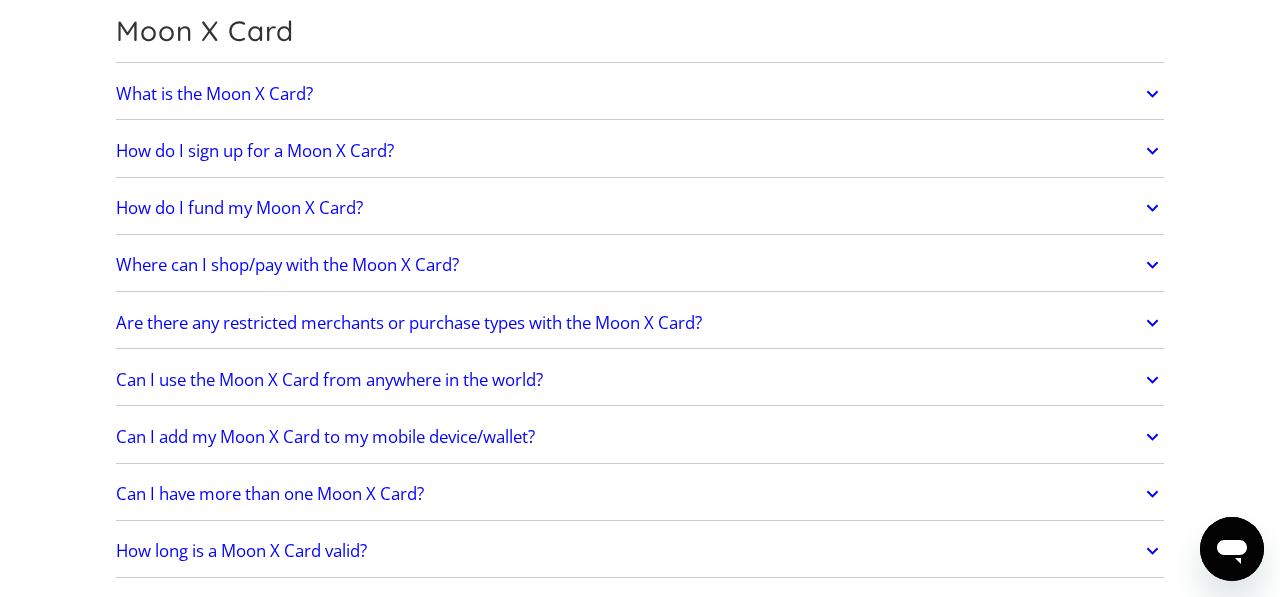 scroll, scrollTop: 2566, scrollLeft: 0, axis: vertical 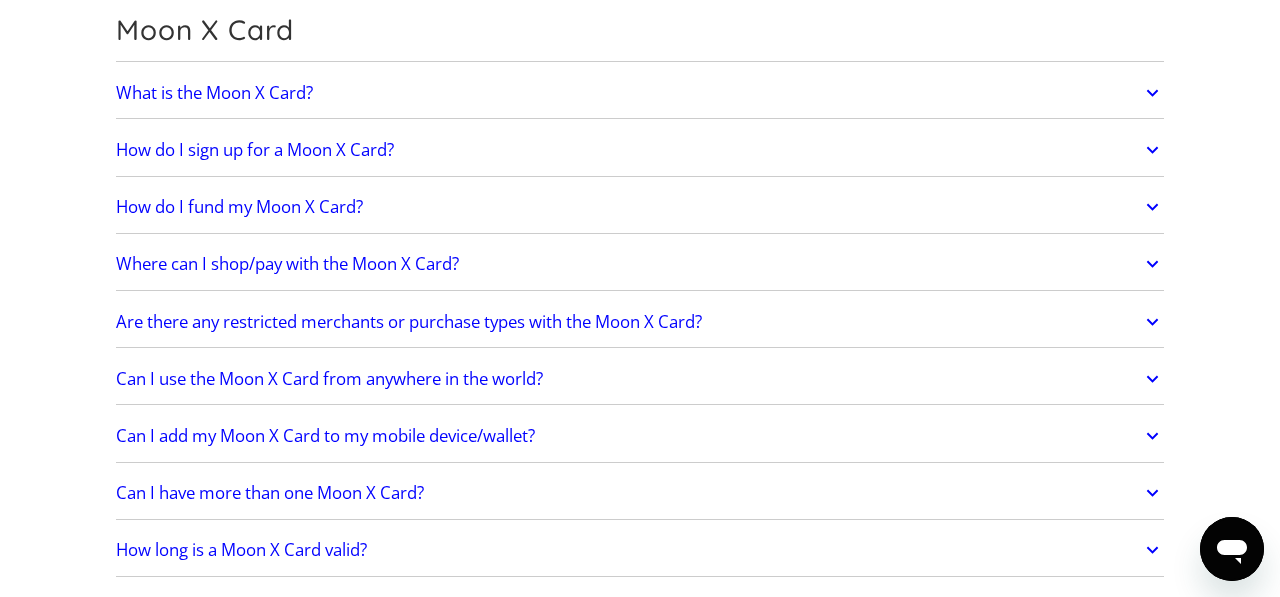click on "What is the Moon X Card?" at bounding box center (214, 93) 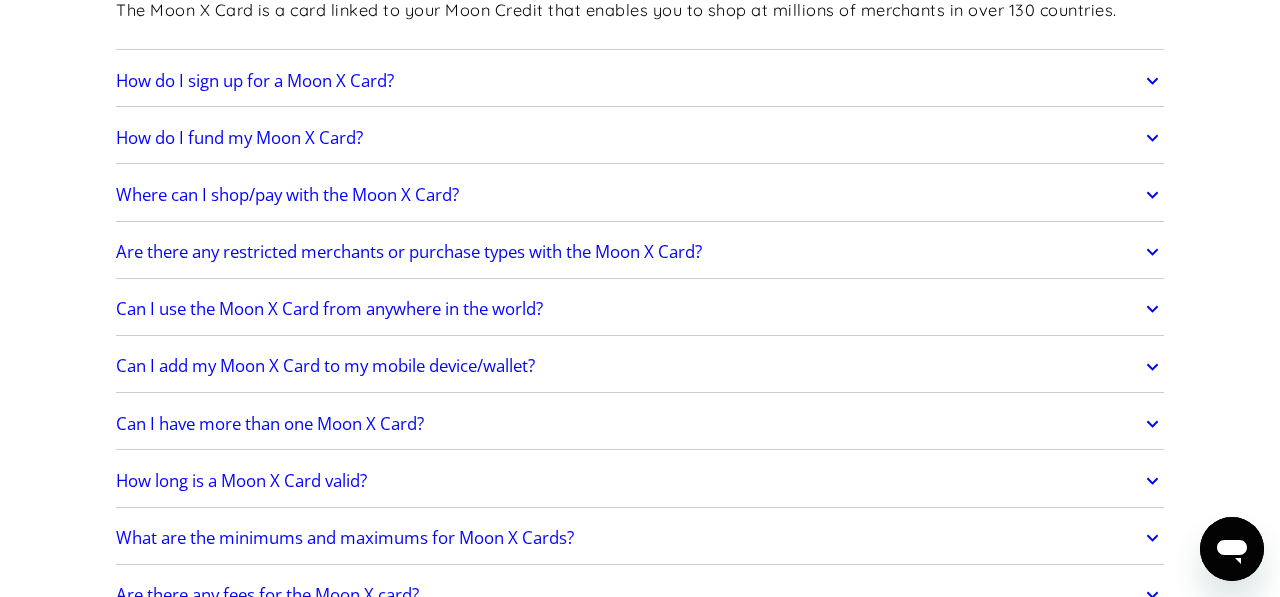 scroll, scrollTop: 2696, scrollLeft: 0, axis: vertical 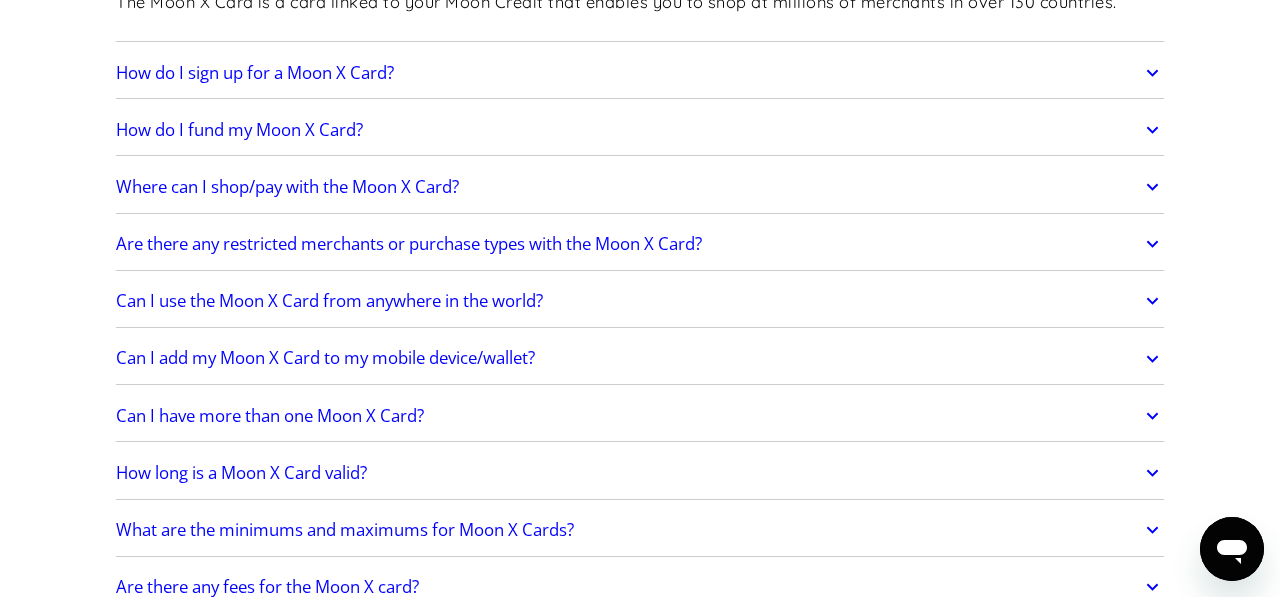 click on "How do I sign up for a Moon X Card?" at bounding box center [640, 73] 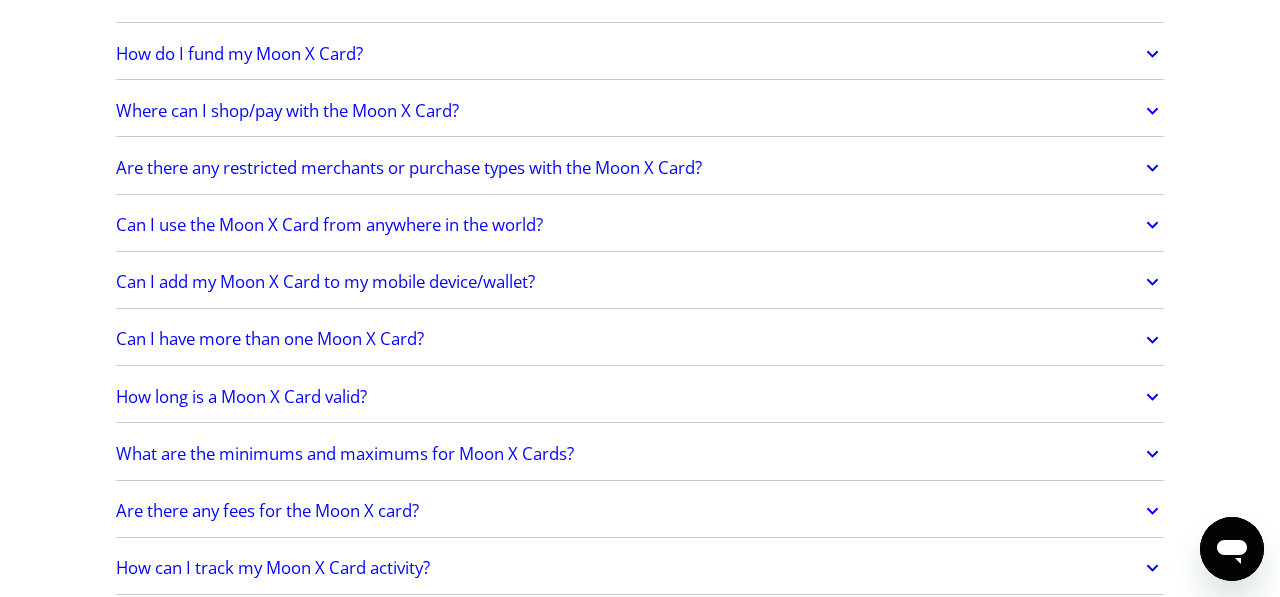 scroll, scrollTop: 2944, scrollLeft: 0, axis: vertical 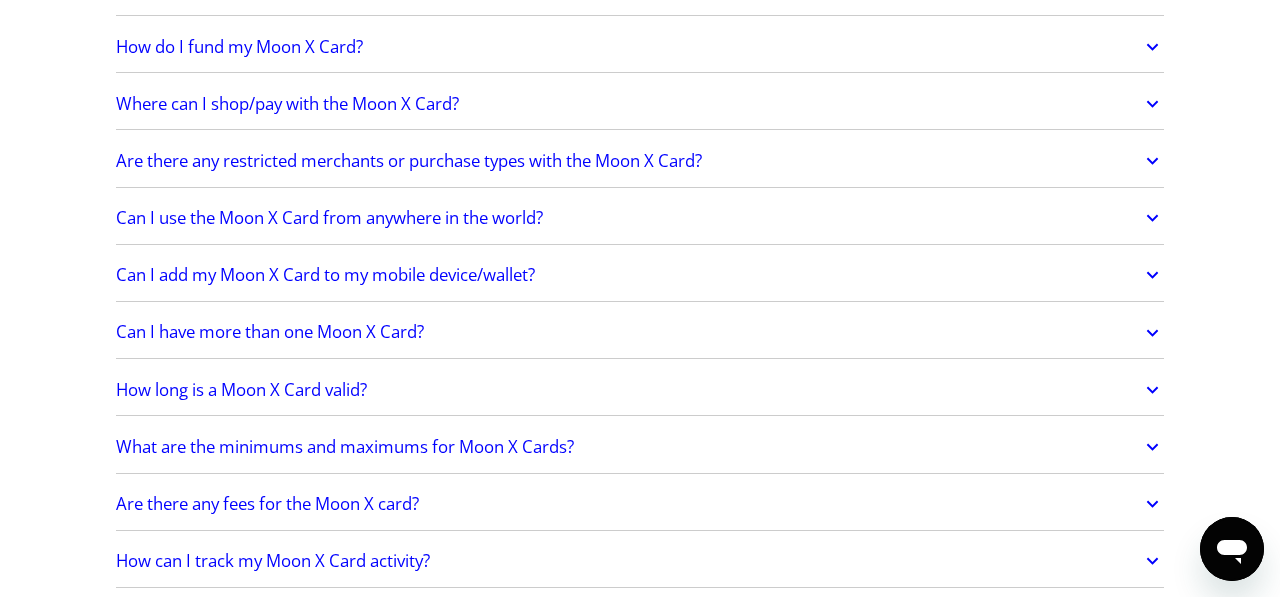click on "How do I fund my Moon X Card?" at bounding box center (640, 47) 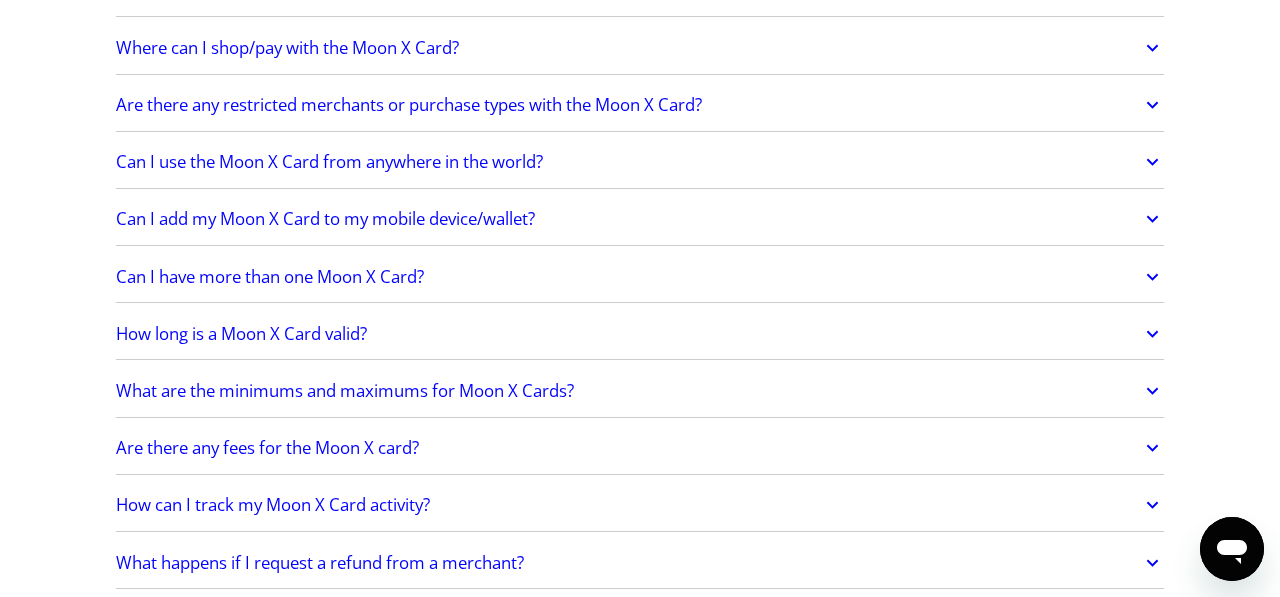 scroll, scrollTop: 3083, scrollLeft: 0, axis: vertical 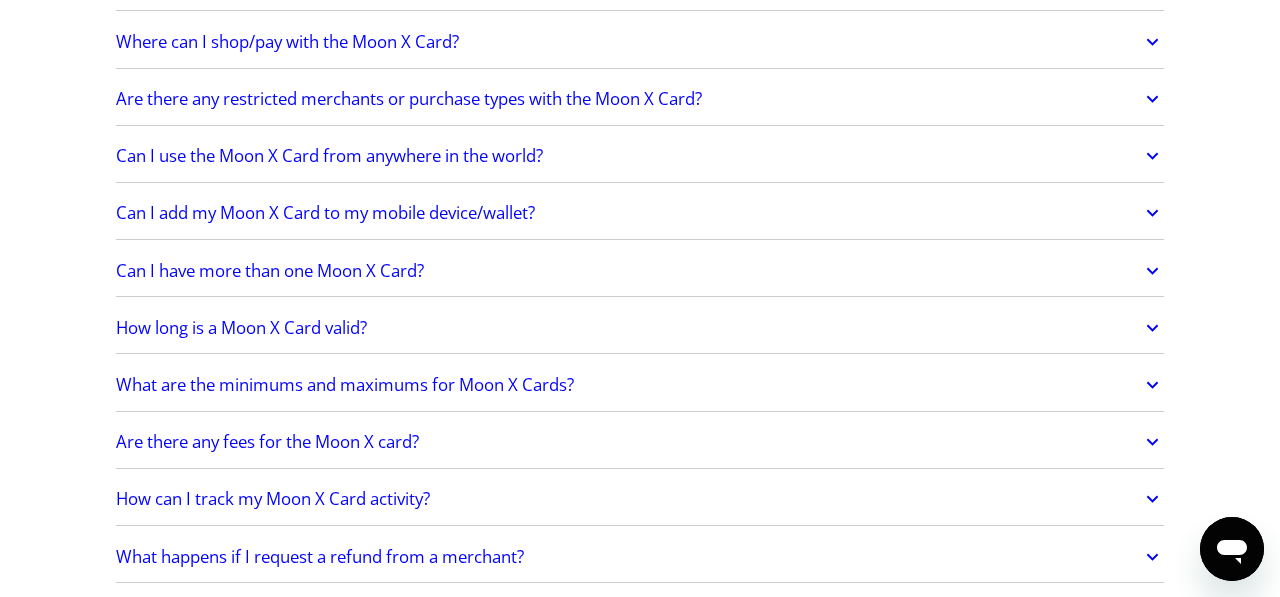 click on "Where can I shop/pay with the Moon X Card?" at bounding box center [287, 42] 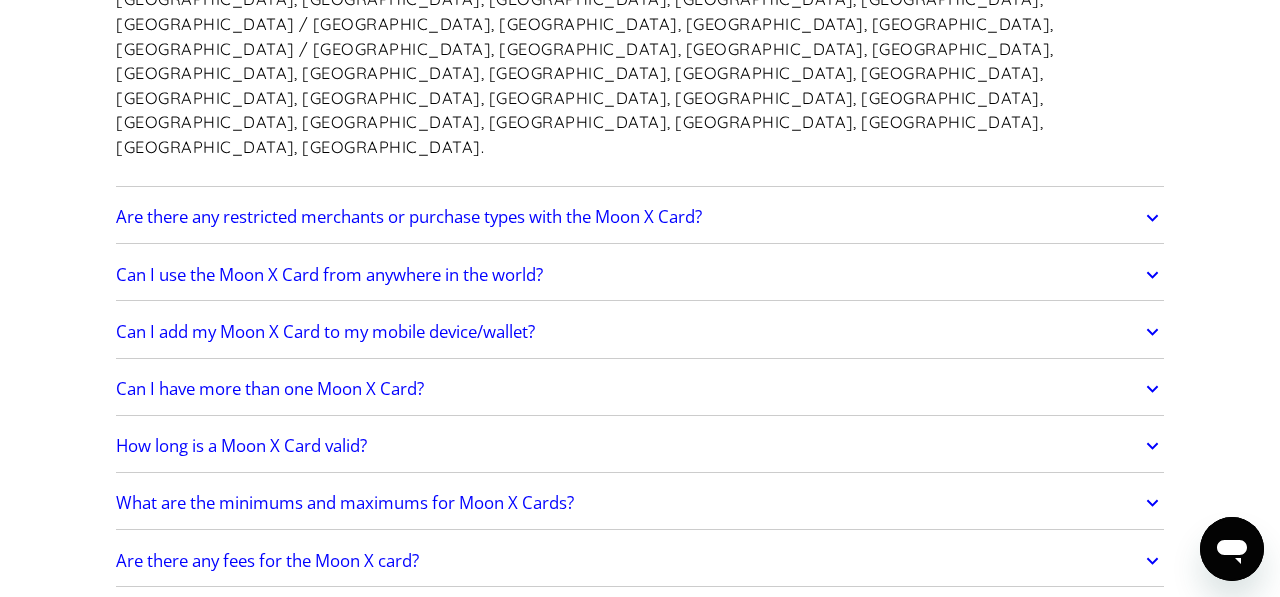 scroll, scrollTop: 3378, scrollLeft: 0, axis: vertical 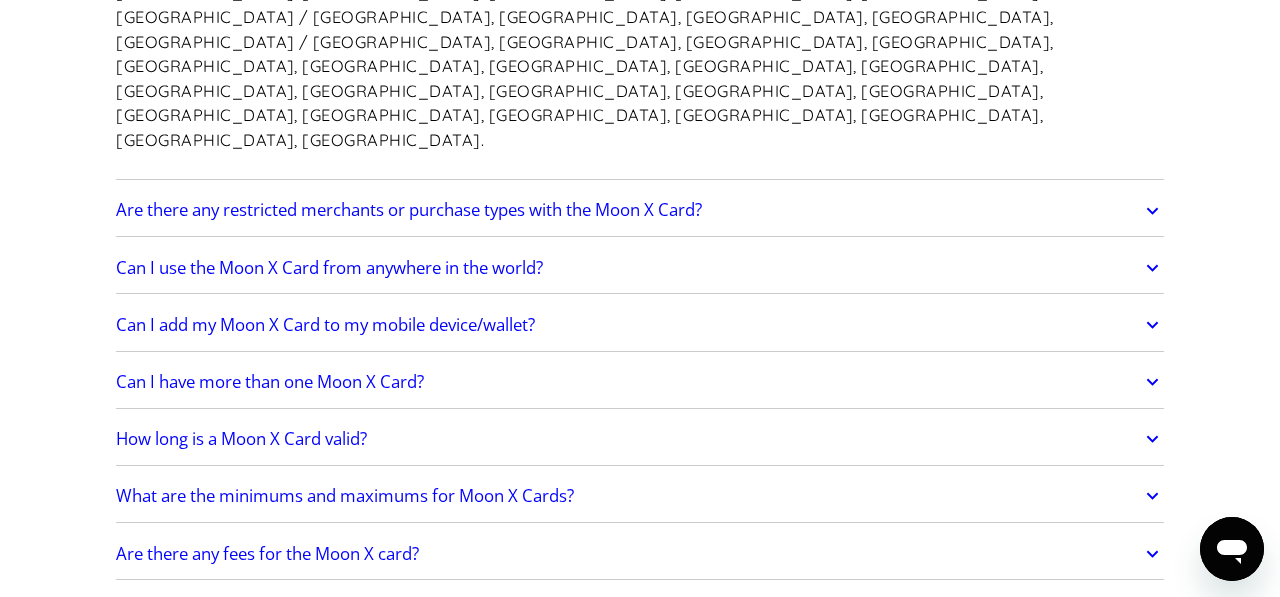 click on "Are there any restricted merchants or purchase types with the Moon X Card?" at bounding box center (409, 210) 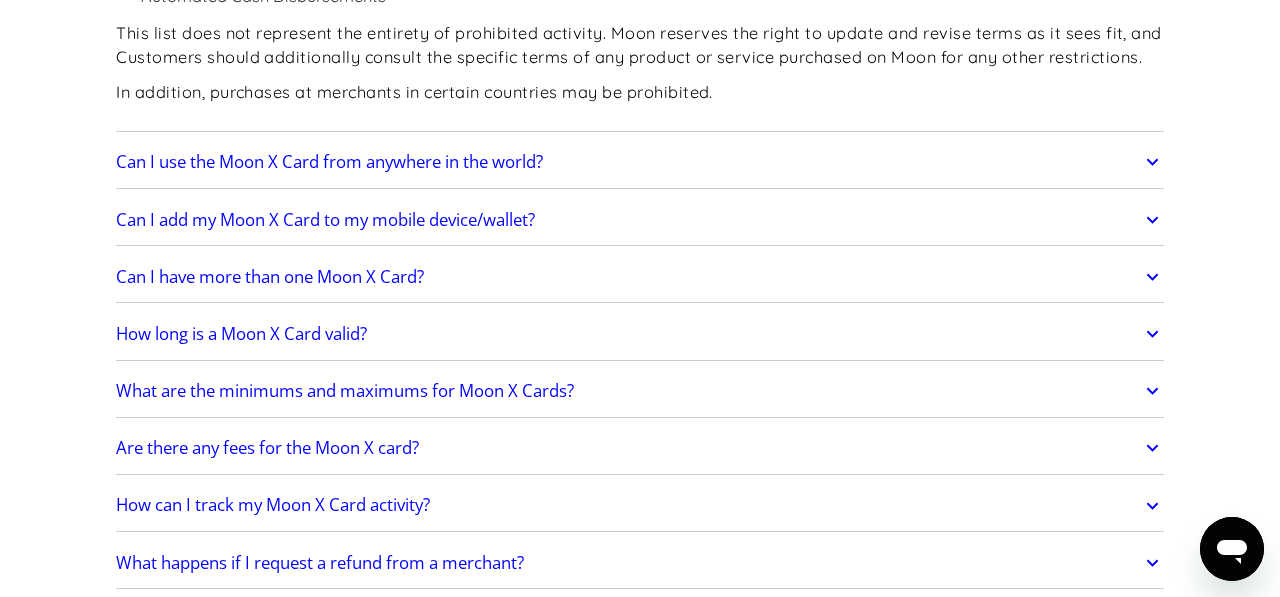 scroll, scrollTop: 4029, scrollLeft: 0, axis: vertical 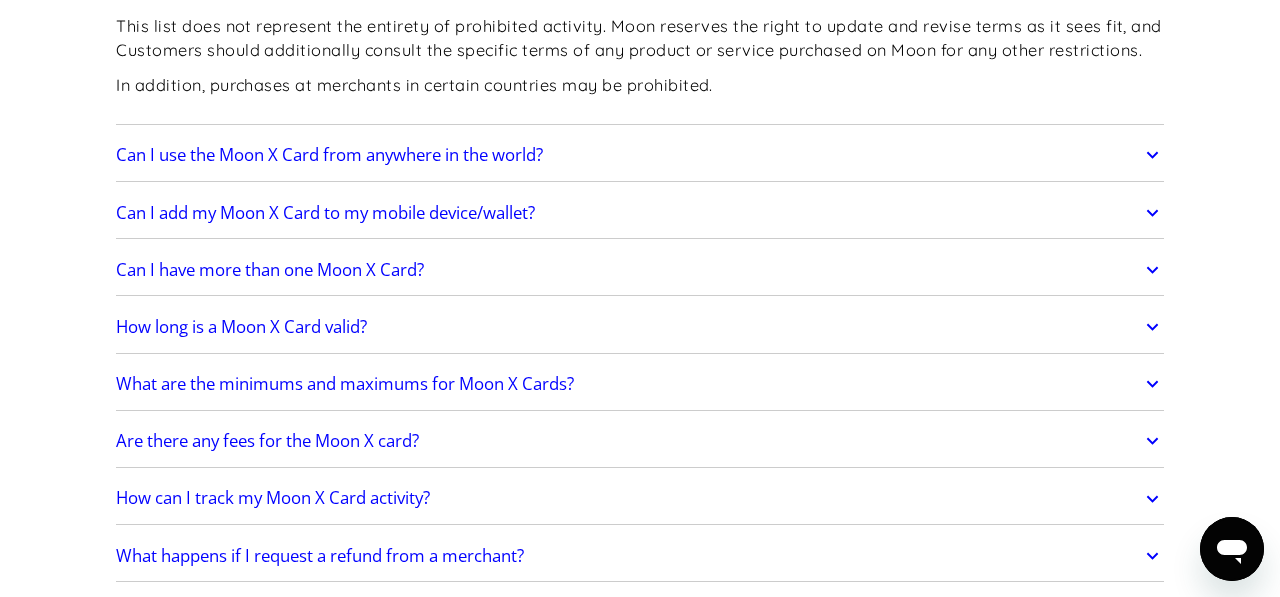 click on "Can I add my Moon X Card to my mobile device/wallet?" at bounding box center [325, 213] 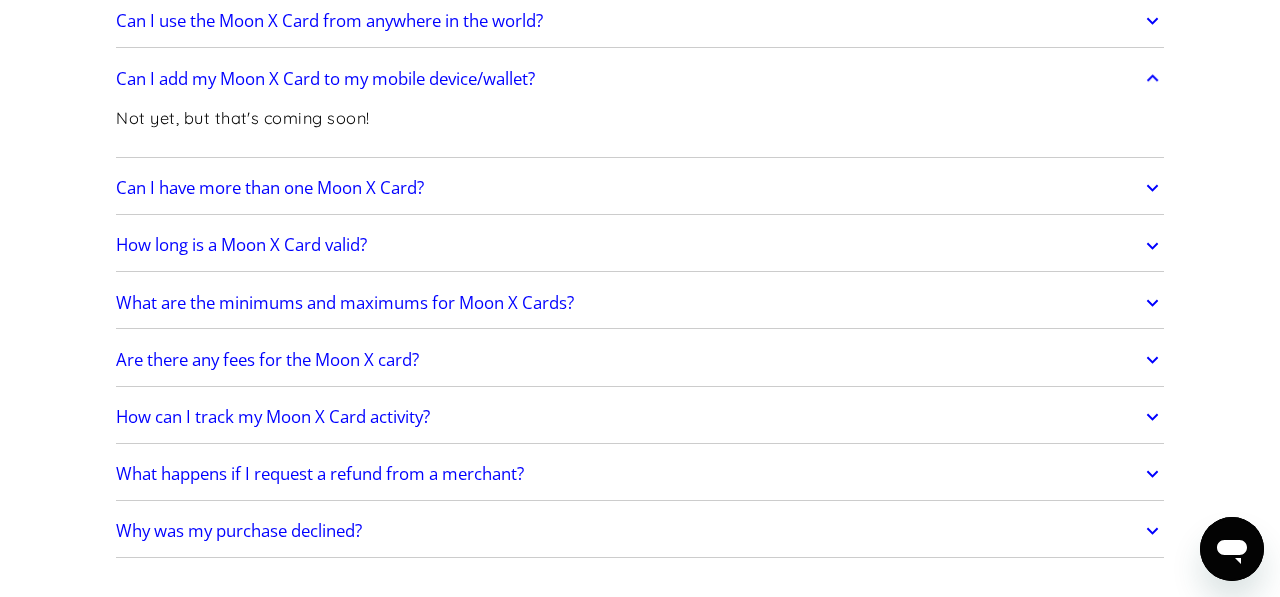 scroll, scrollTop: 4169, scrollLeft: 0, axis: vertical 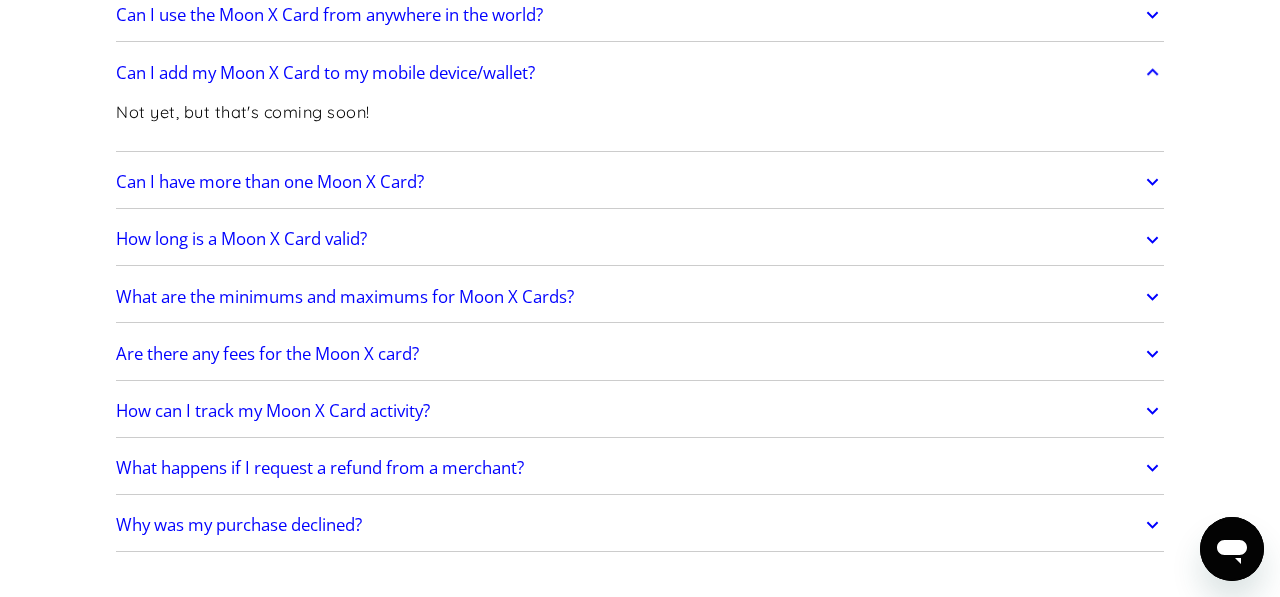 click on "How long is a Moon X Card valid?" at bounding box center (241, 239) 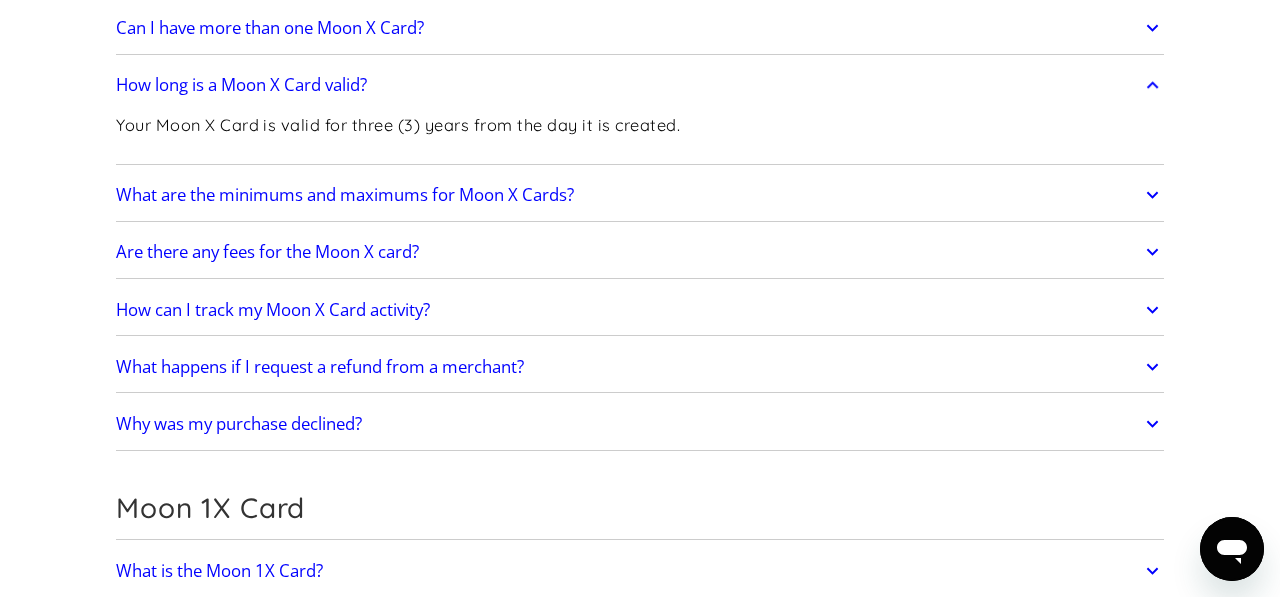 scroll, scrollTop: 4327, scrollLeft: 0, axis: vertical 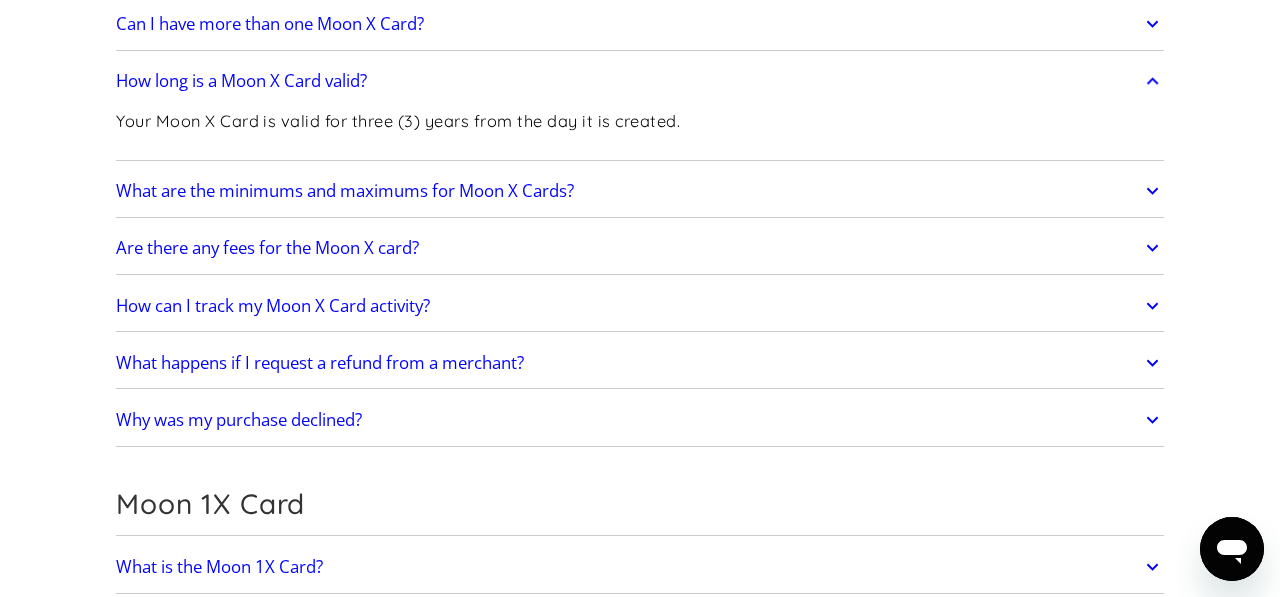 click on "Are there any fees for the Moon X card?" at bounding box center (267, 248) 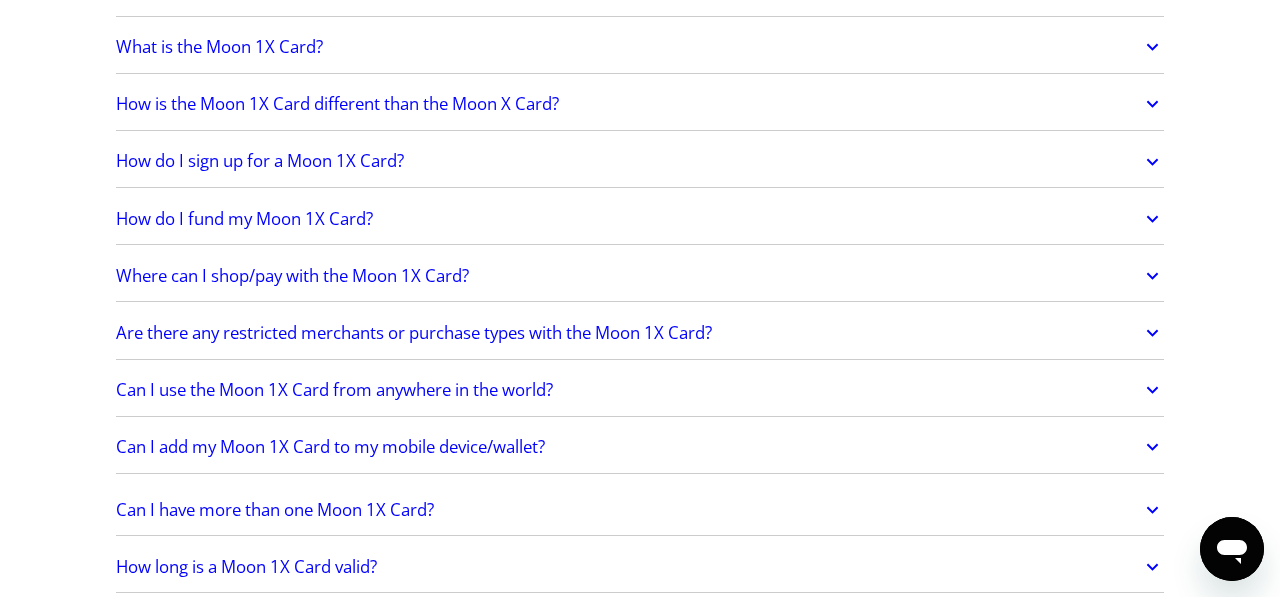 scroll, scrollTop: 4928, scrollLeft: 0, axis: vertical 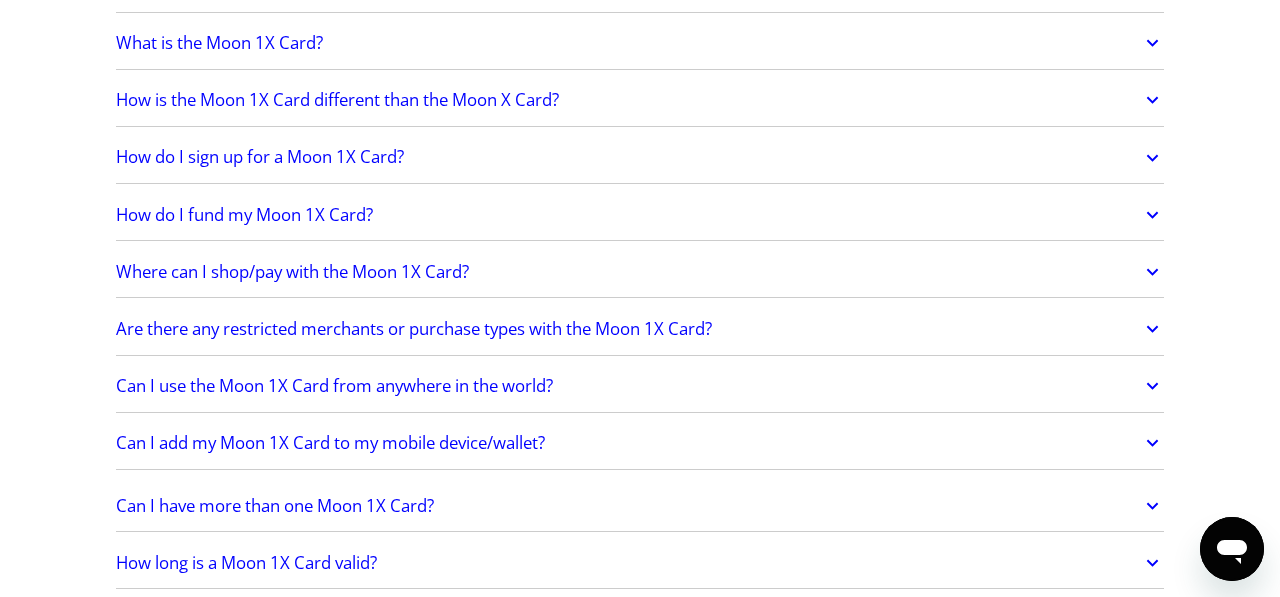 click on "Where can I shop/pay with the Moon 1X Card?" at bounding box center (287, -1803) 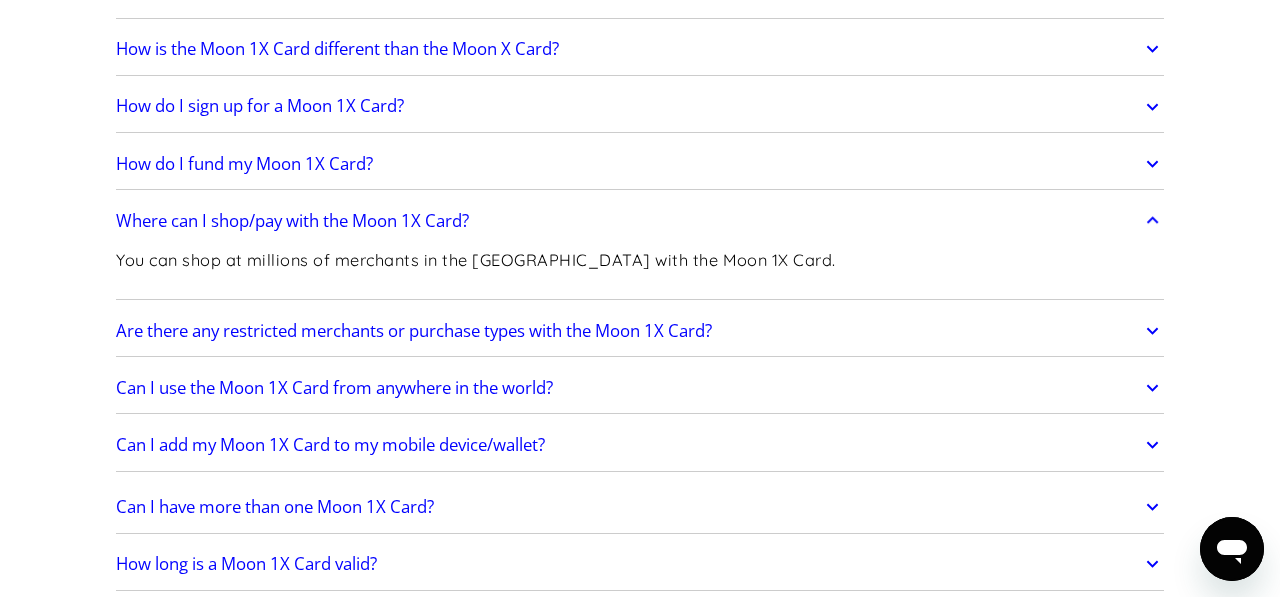 scroll, scrollTop: 4985, scrollLeft: 0, axis: vertical 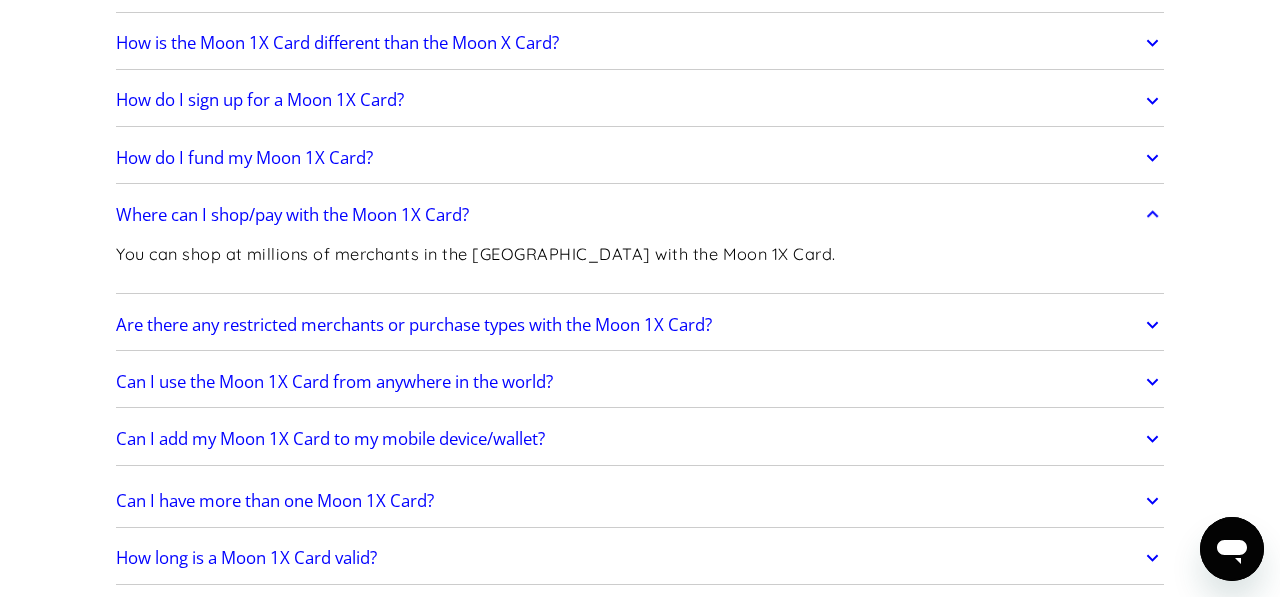 click on "Are there any restricted merchants or purchase types with the Moon 1X Card?" at bounding box center (409, -1397) 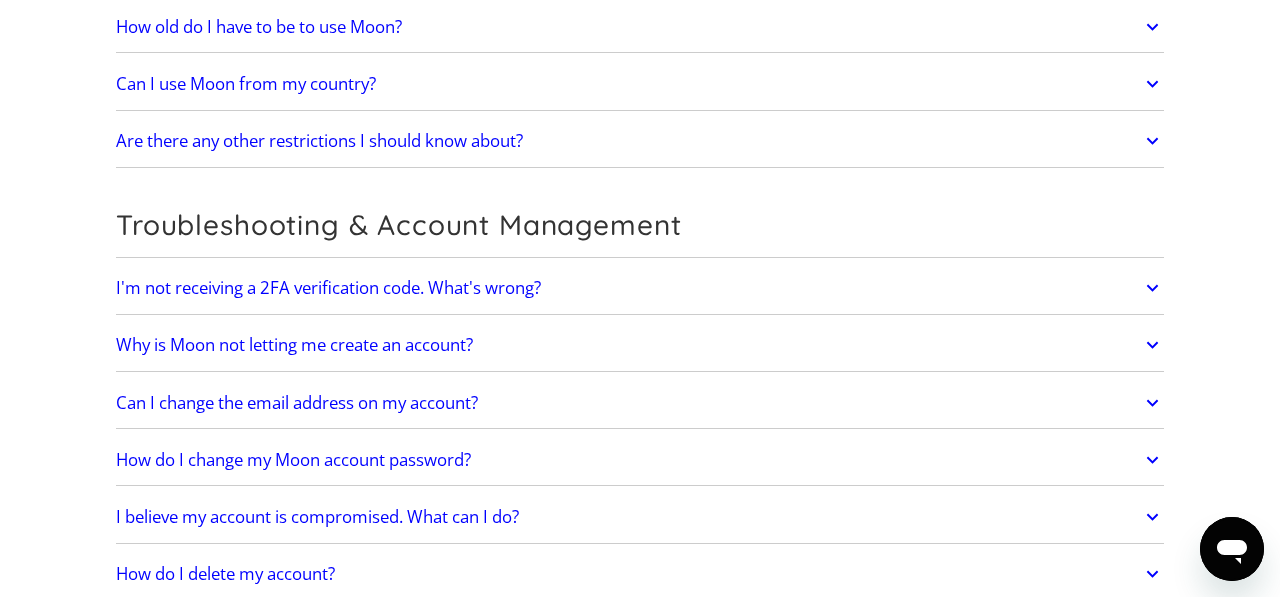scroll, scrollTop: 7220, scrollLeft: 0, axis: vertical 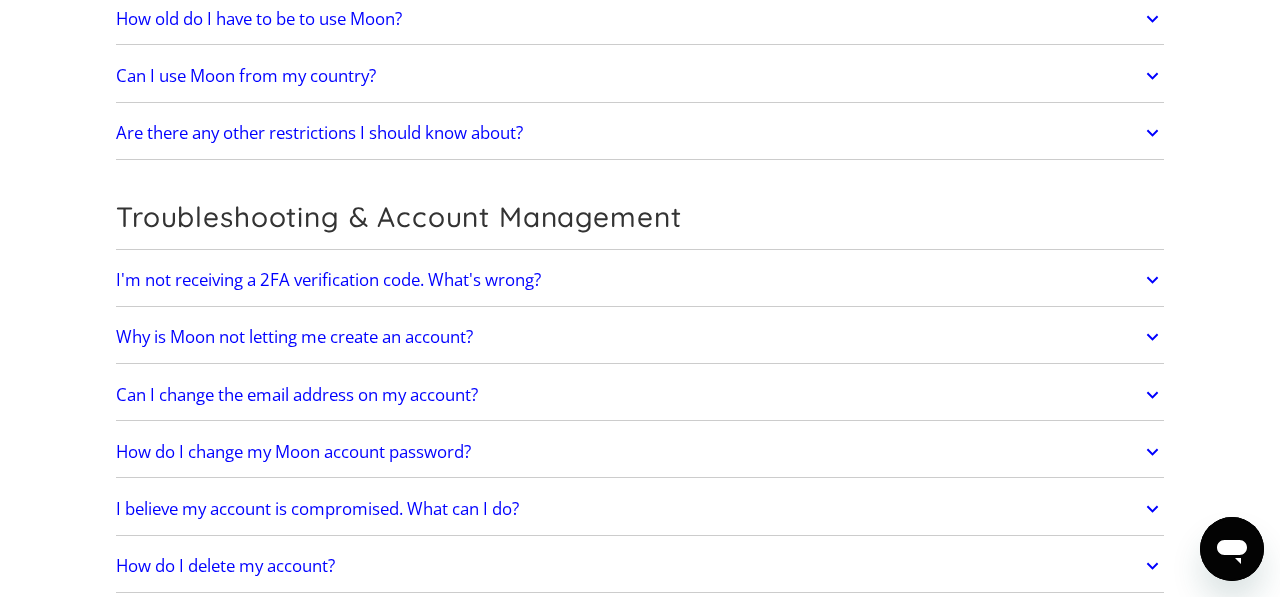 click on "Troubleshooting & Account Management
I'm not receiving a 2FA verification code. What's wrong?  Moon sends a 2FA verification code via email to the email address you used to register for Moon. First, check your spam folder and recipient settings from your email provider to ensure the email is not being blocked or marked as spam. If everything looks in order, please contact  support@paywithmoon.com  for further help.
Why is Moon not letting me create an account? There are some restrictions to creating an account. Please review our Terms & Conditions for more information. If you believe this is in error, message us at  support@paywithmoon.com .
Can I change the email address on my account? You cannot change your email address after your account has been created.
How do I change my Moon account password? Head to  paywithmoon.com/login . Then select "Forgot Password" under the login form and follow the instructions. IMPORTANT: You must have a working, accessible email address to reset your password." at bounding box center (640, 451) 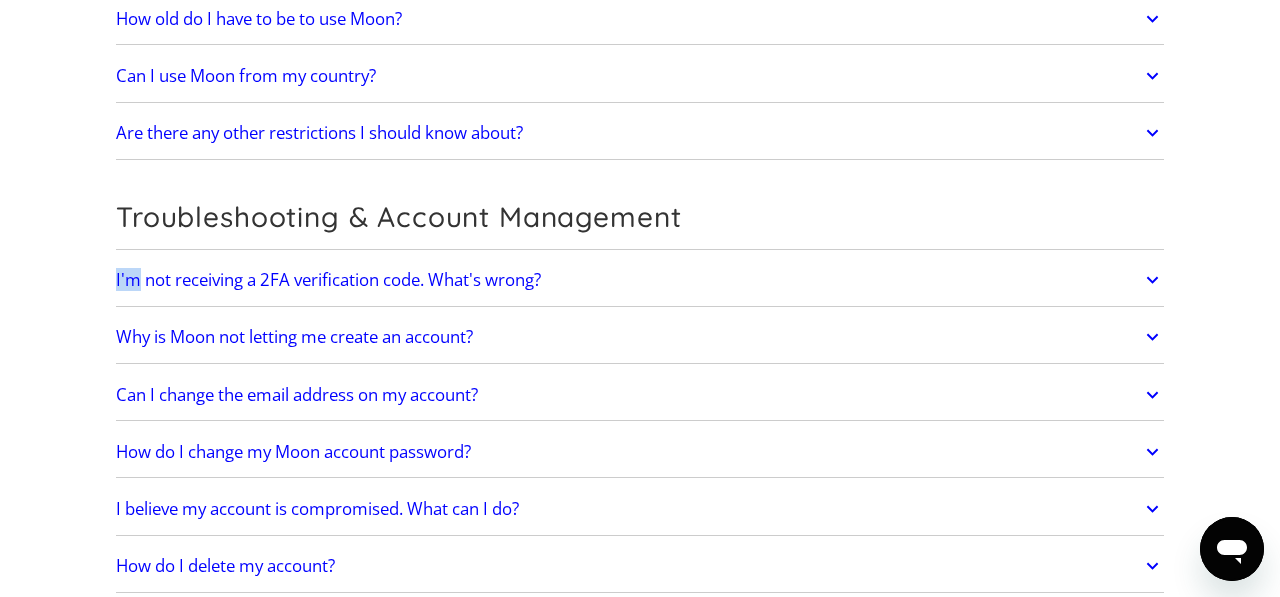 click on "I'm not receiving a 2FA verification code. What's wrong?" at bounding box center [328, 280] 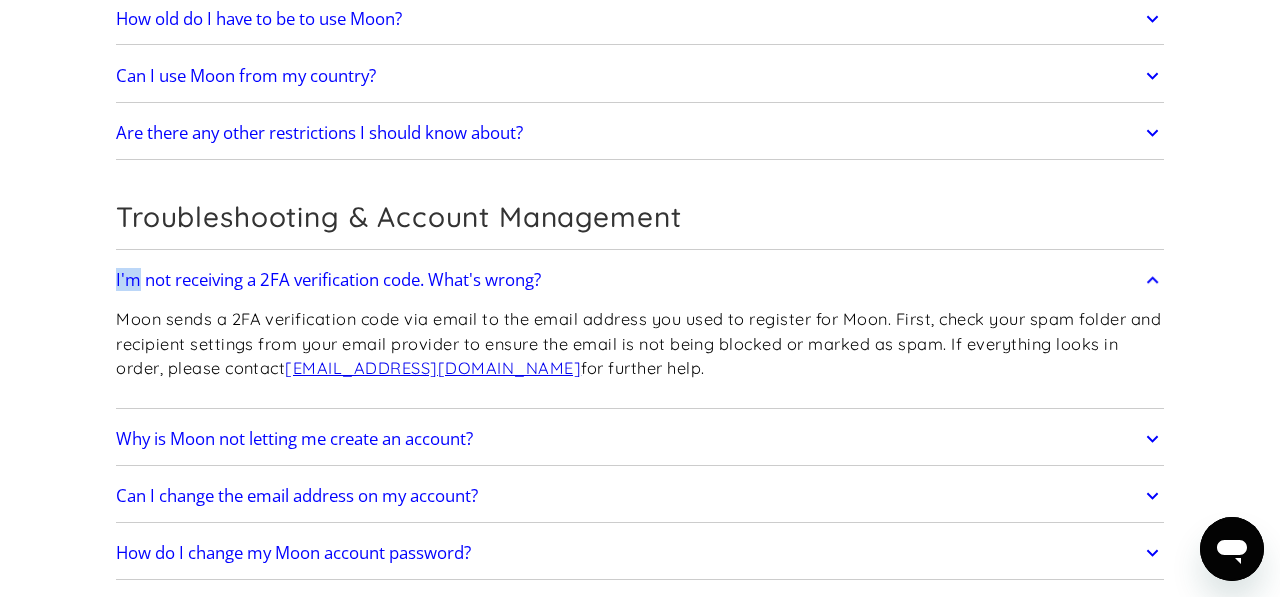 click on "Frequently Asked Questions Get Started
How do I sign up? Head to  paywithmoon.com/signup  to get started.
How do I login? Head to  paywithmoon.com/login  to get started.
What MFA method do you support? Moon supports account verification via email only. Email account verification is not needed for "Log in with Google".
What information do I need to sign up? To create a Moon account you need to provide an email address and a password. The email address you use to create your account will be used to receive 2FA codes, so please ensure you do not lose access to your email inbox.
Can I create more than one (1) Moon account? No. Each user may only have one account.
How It Works
How do virtual cards work? Virtual cards are just like regular cards, except there is no physical plastic. By entering virtual card details where you would normally input your credit or debit card details, you can complete purchases without giving out your personal card details.
What browsers does Moon support? Safari" at bounding box center (640, -3146) 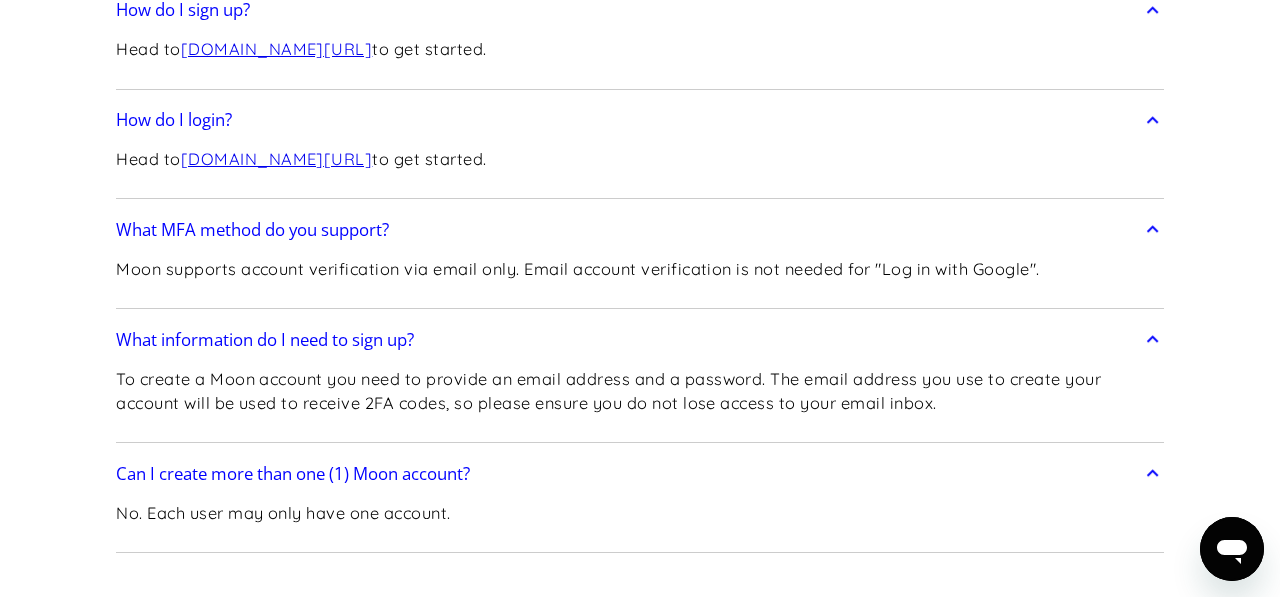 scroll, scrollTop: 0, scrollLeft: 0, axis: both 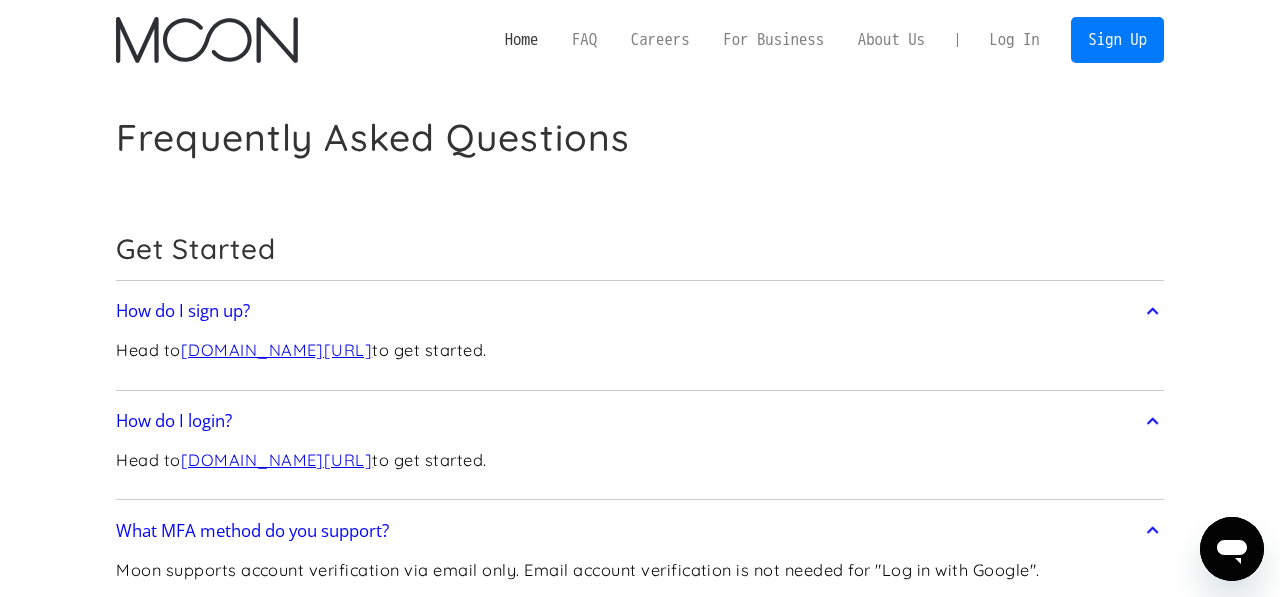 click on "Home" at bounding box center (521, 39) 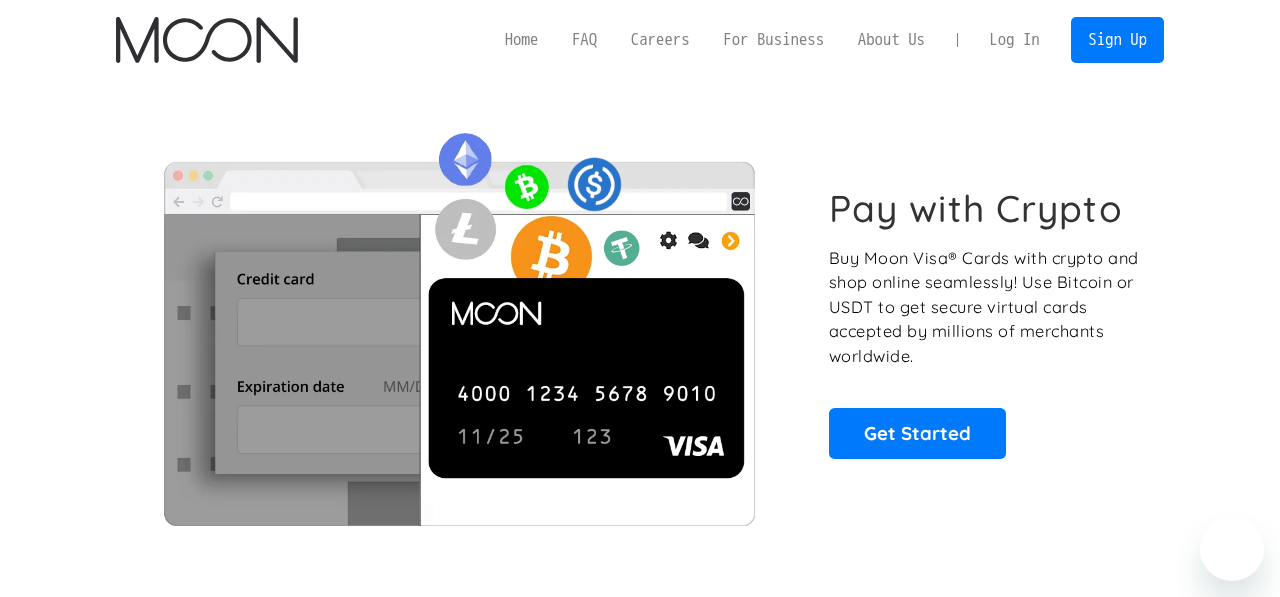 scroll, scrollTop: 3, scrollLeft: 0, axis: vertical 